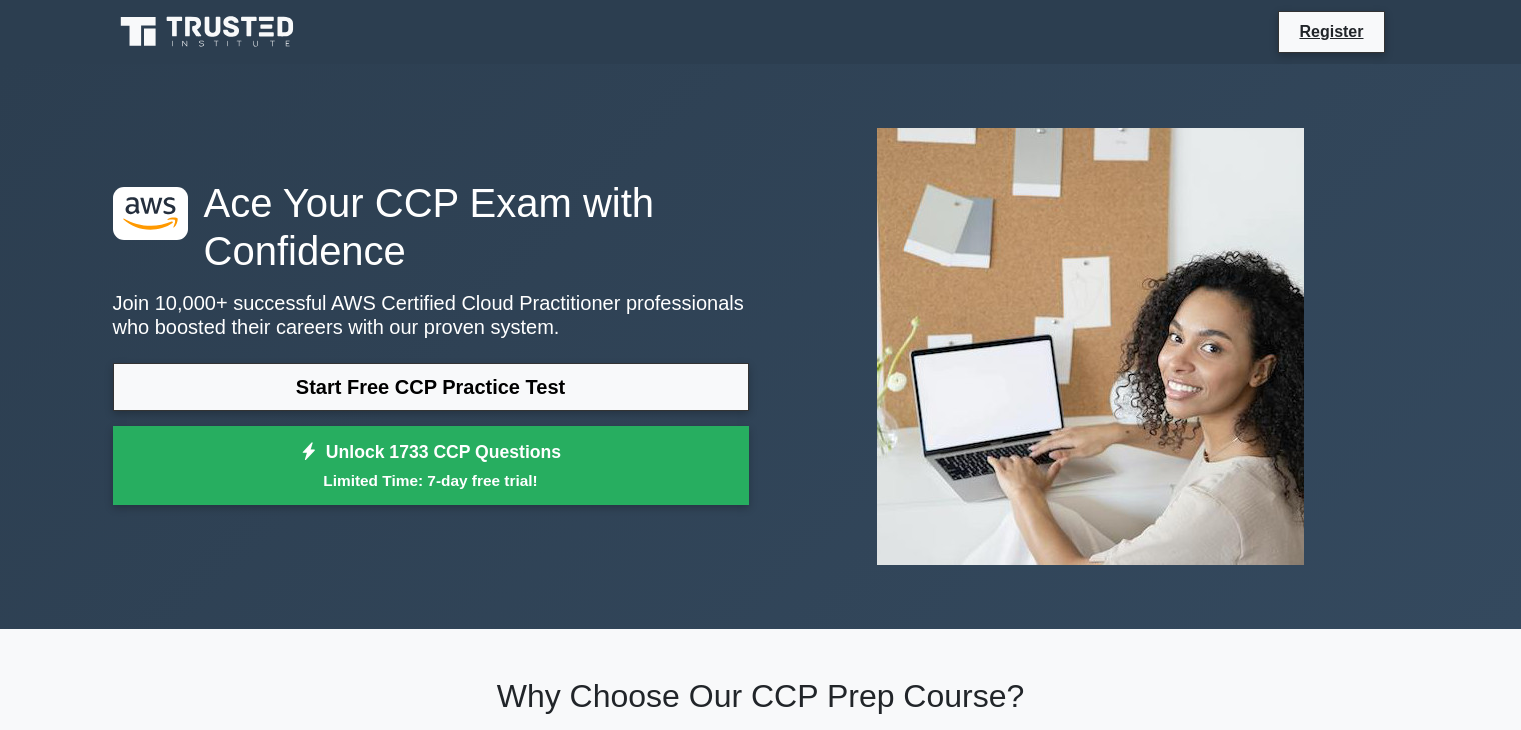 scroll, scrollTop: 0, scrollLeft: 0, axis: both 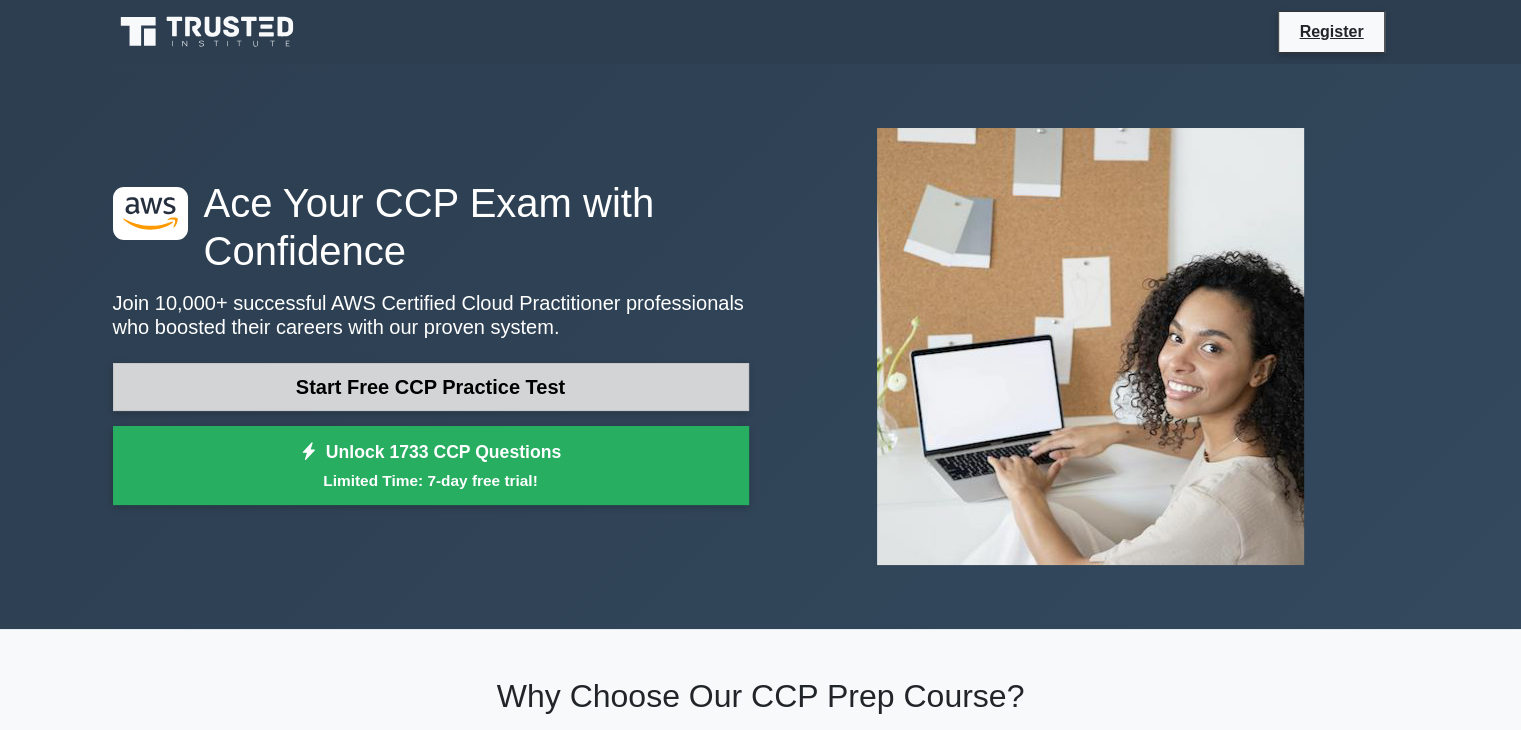 click on "Start Free CCP Practice Test" at bounding box center (431, 387) 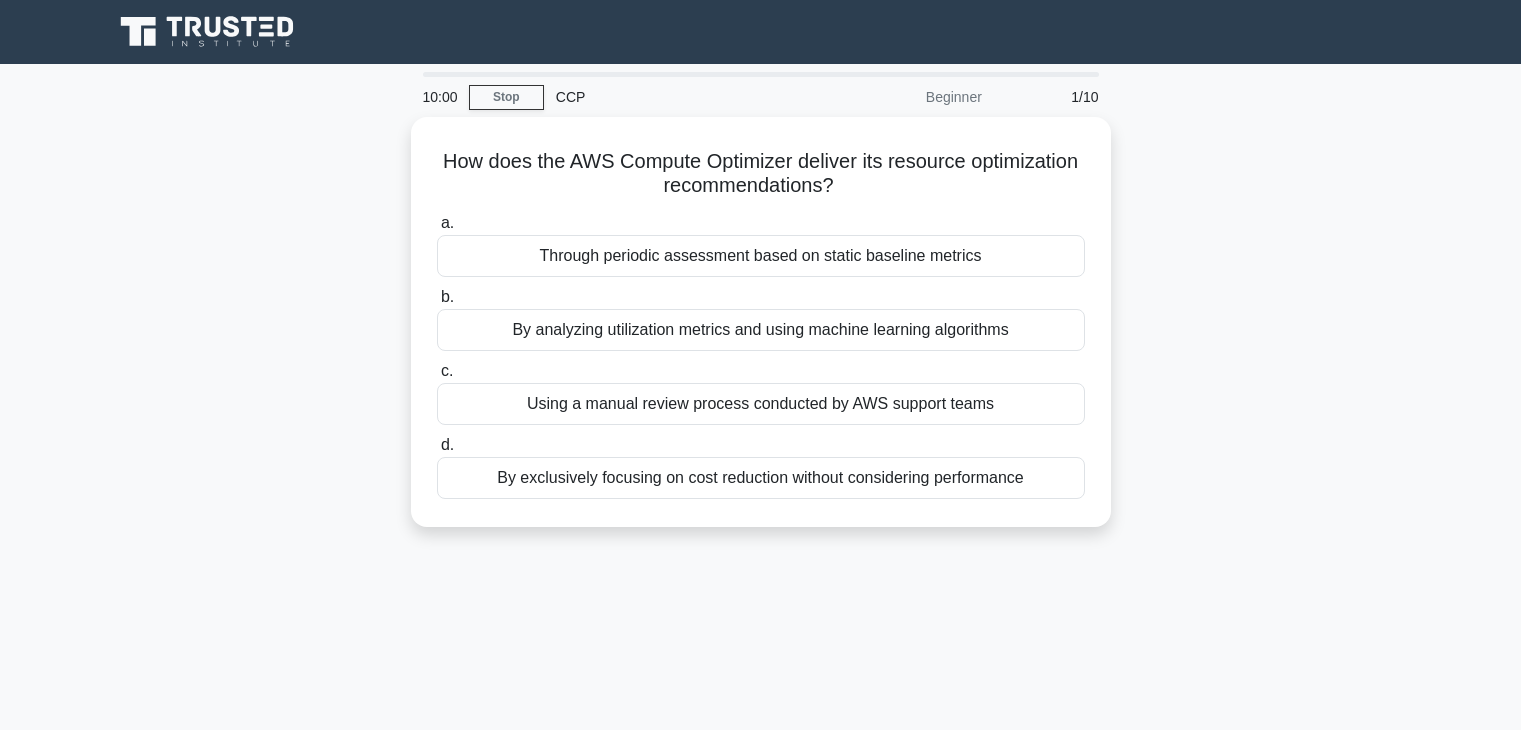 scroll, scrollTop: 0, scrollLeft: 0, axis: both 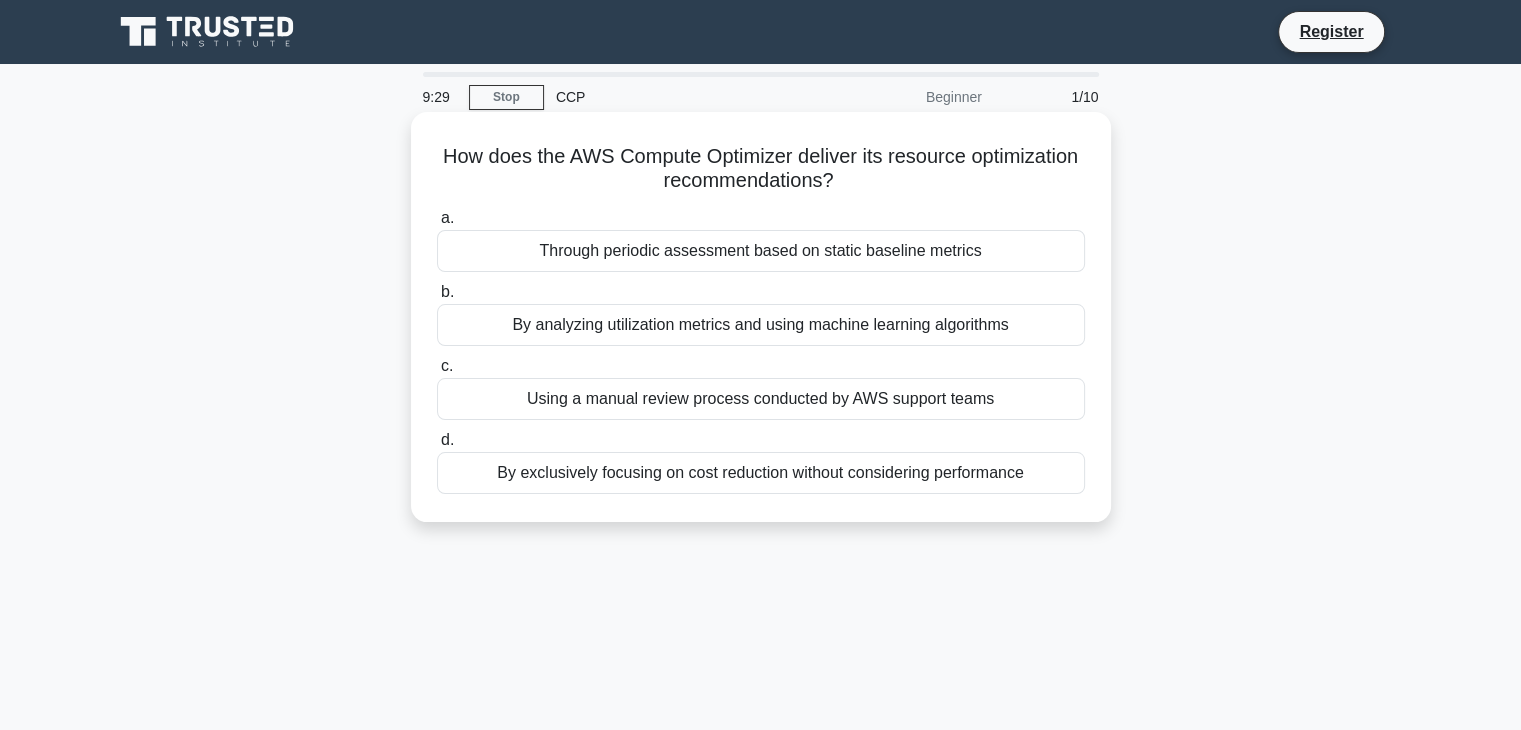 click on "Through periodic assessment based on static baseline metrics" at bounding box center [761, 251] 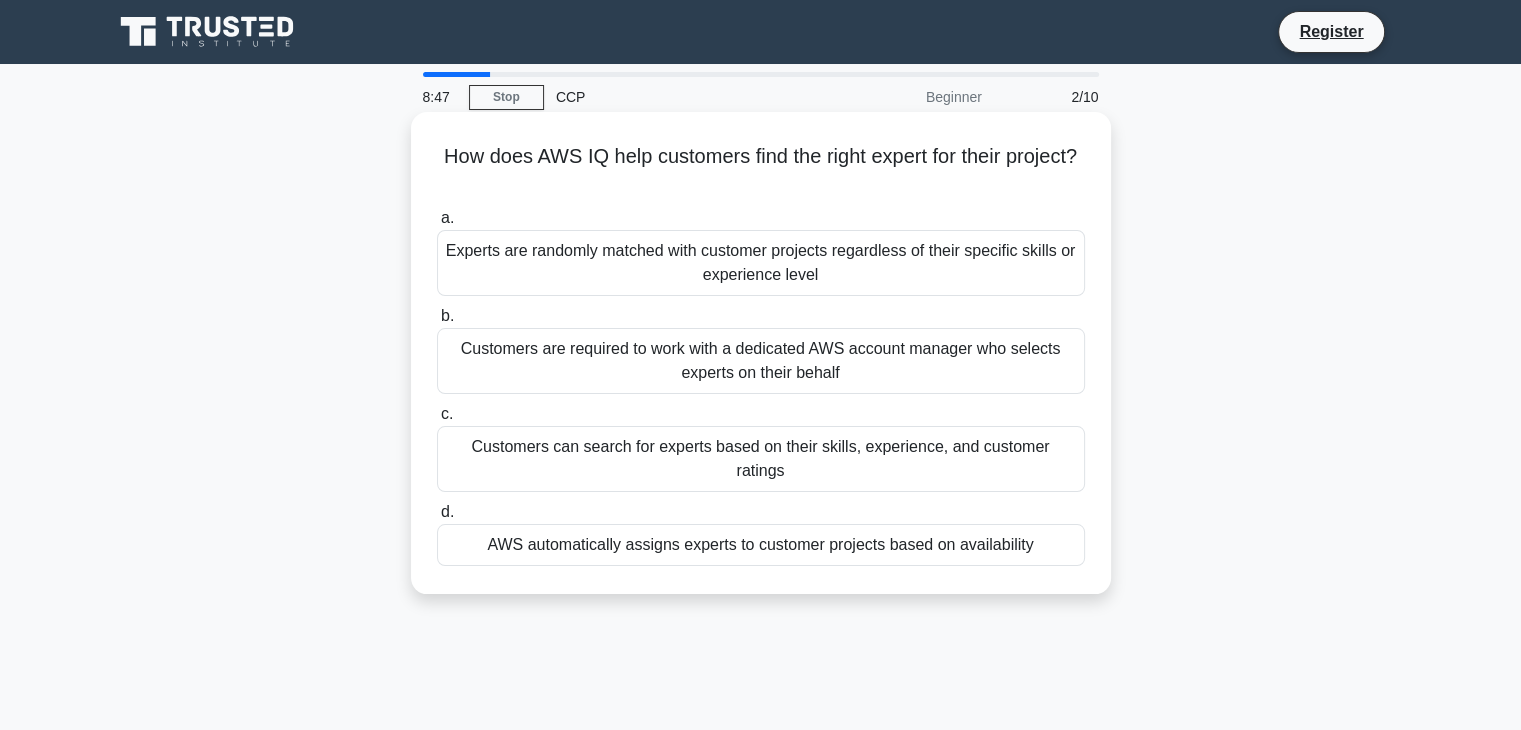click on "Customers are required to work with a dedicated AWS account manager who selects experts on their behalf" at bounding box center [761, 361] 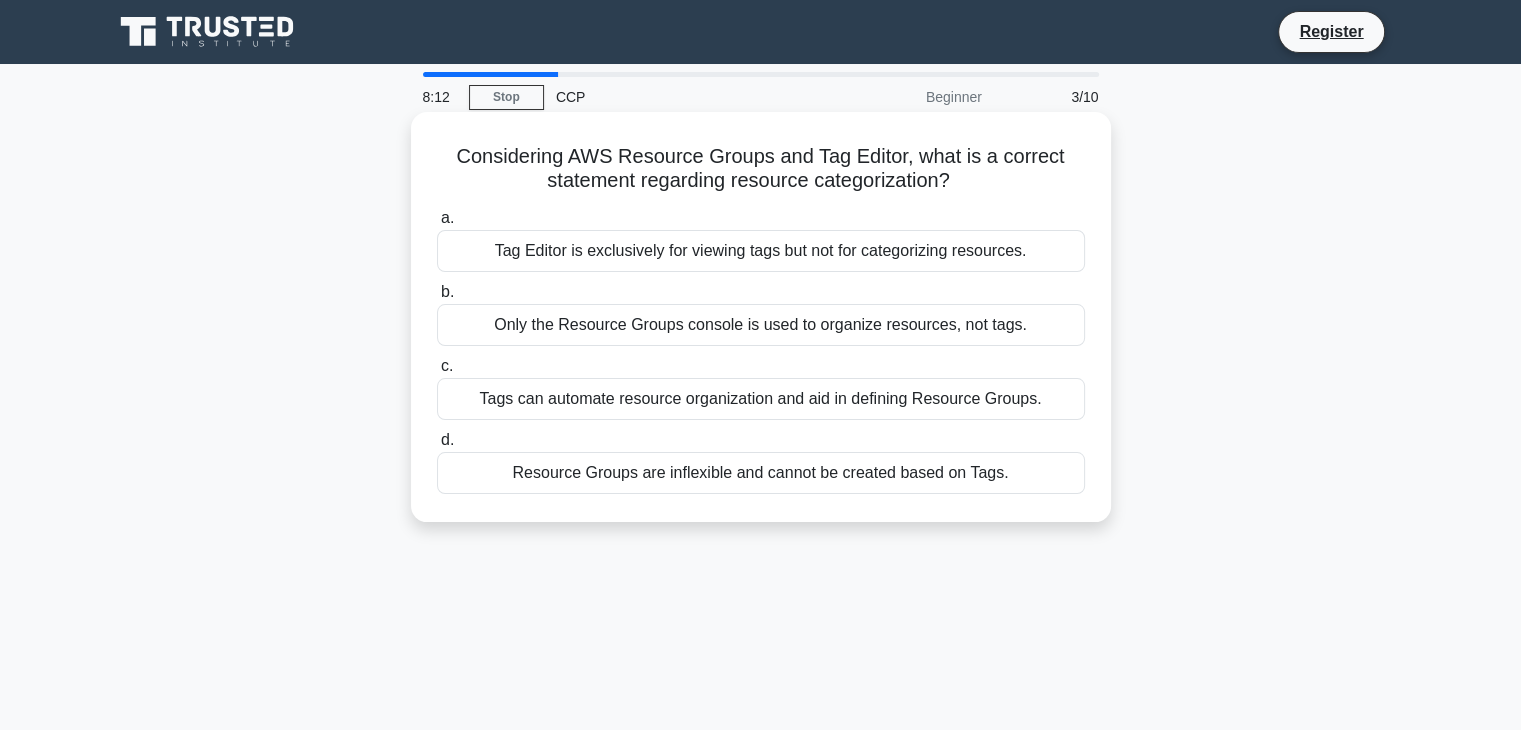 click on "Tags can automate resource organization and aid in defining Resource Groups." at bounding box center [761, 399] 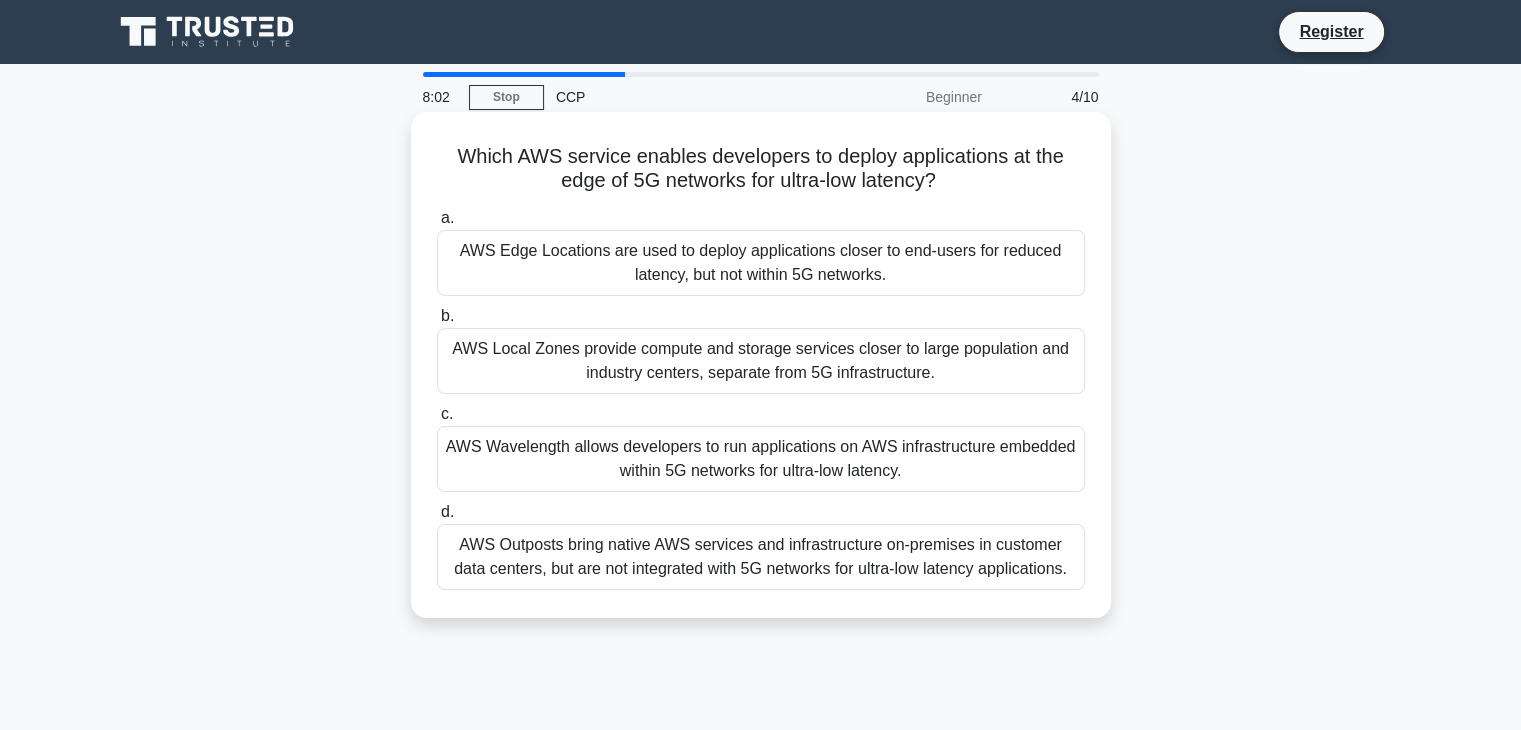 click on "b.
AWS Local Zones provide compute and storage services closer to large population and industry centers, separate from 5G infrastructure." at bounding box center [761, 349] 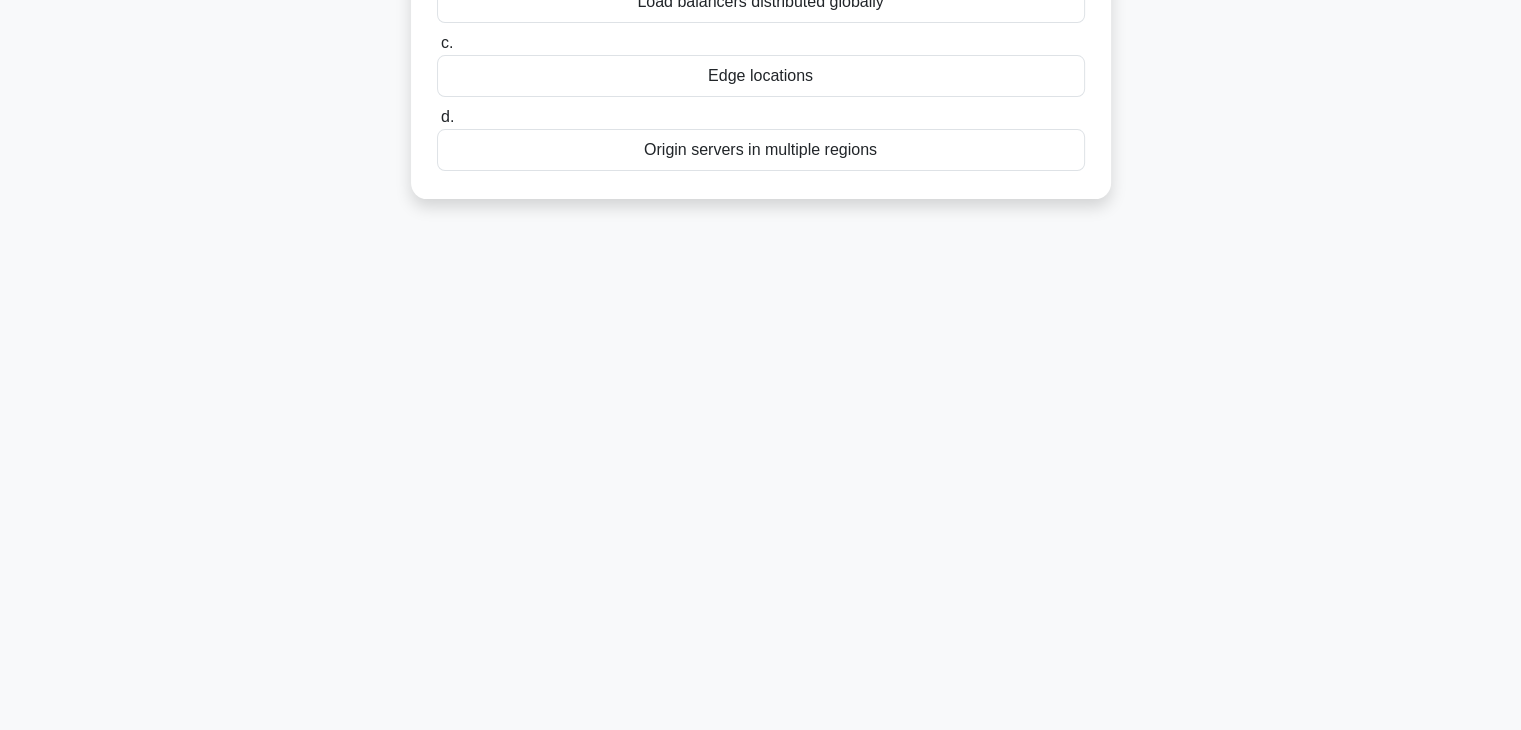 scroll, scrollTop: 0, scrollLeft: 0, axis: both 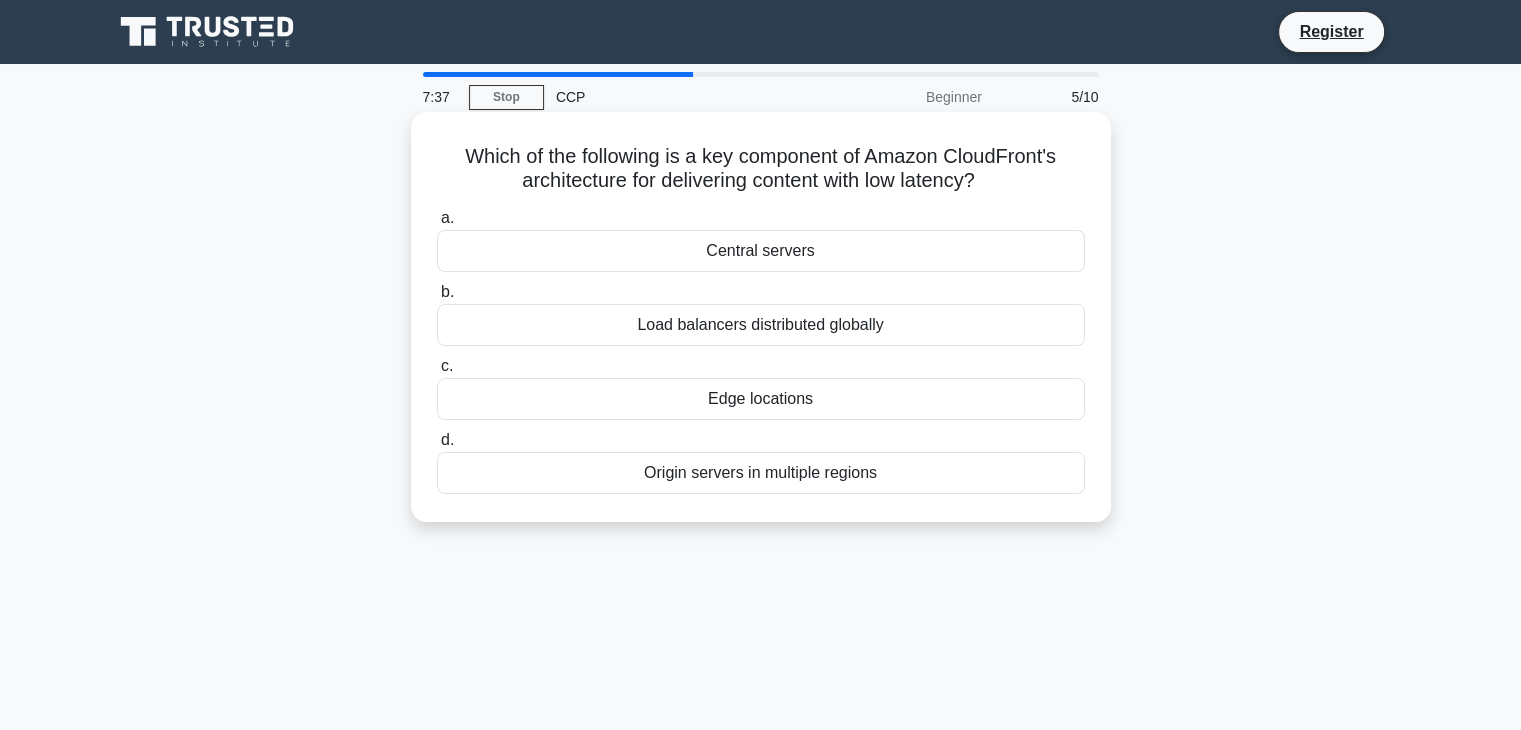 click on "Edge locations" at bounding box center (761, 399) 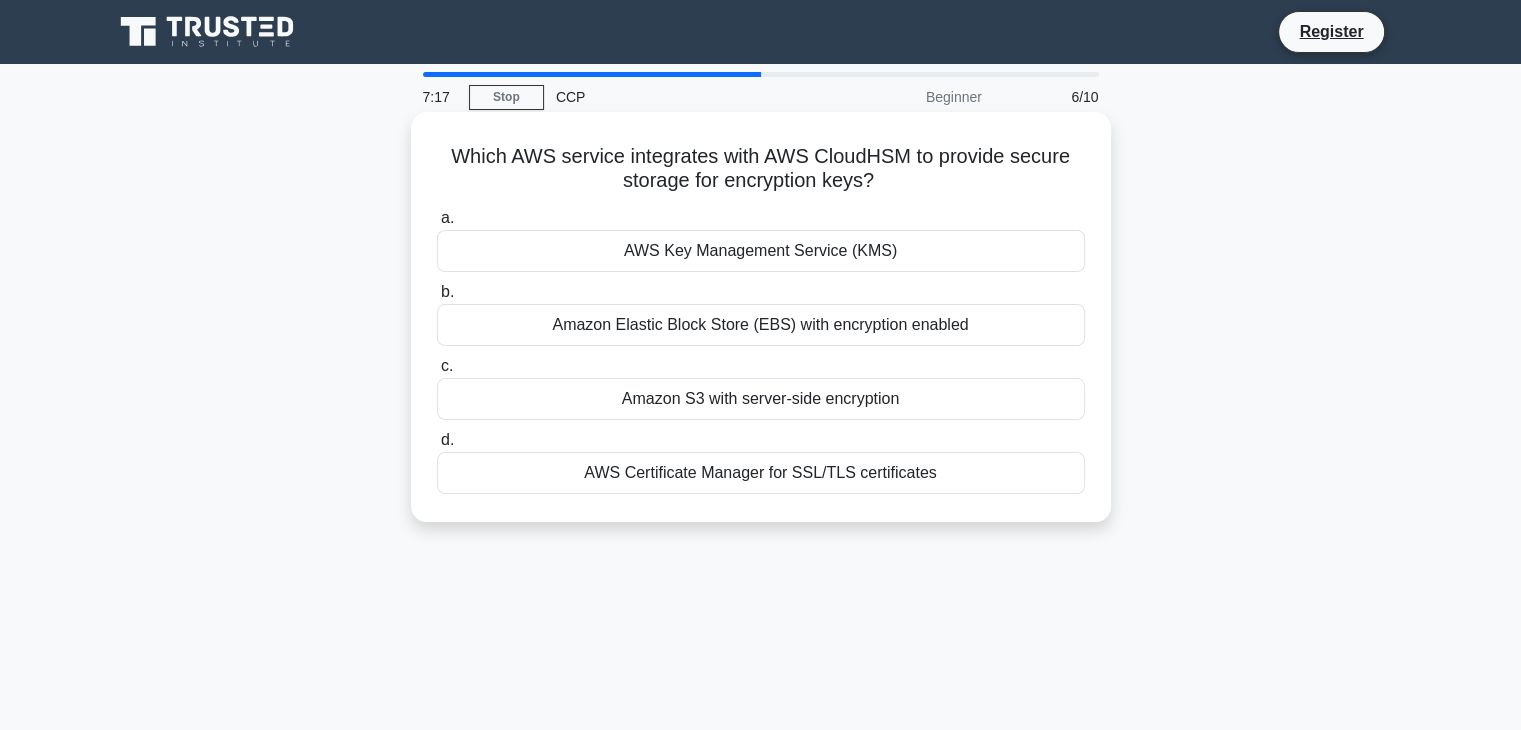 click on "AWS Key Management Service (KMS)" at bounding box center [761, 251] 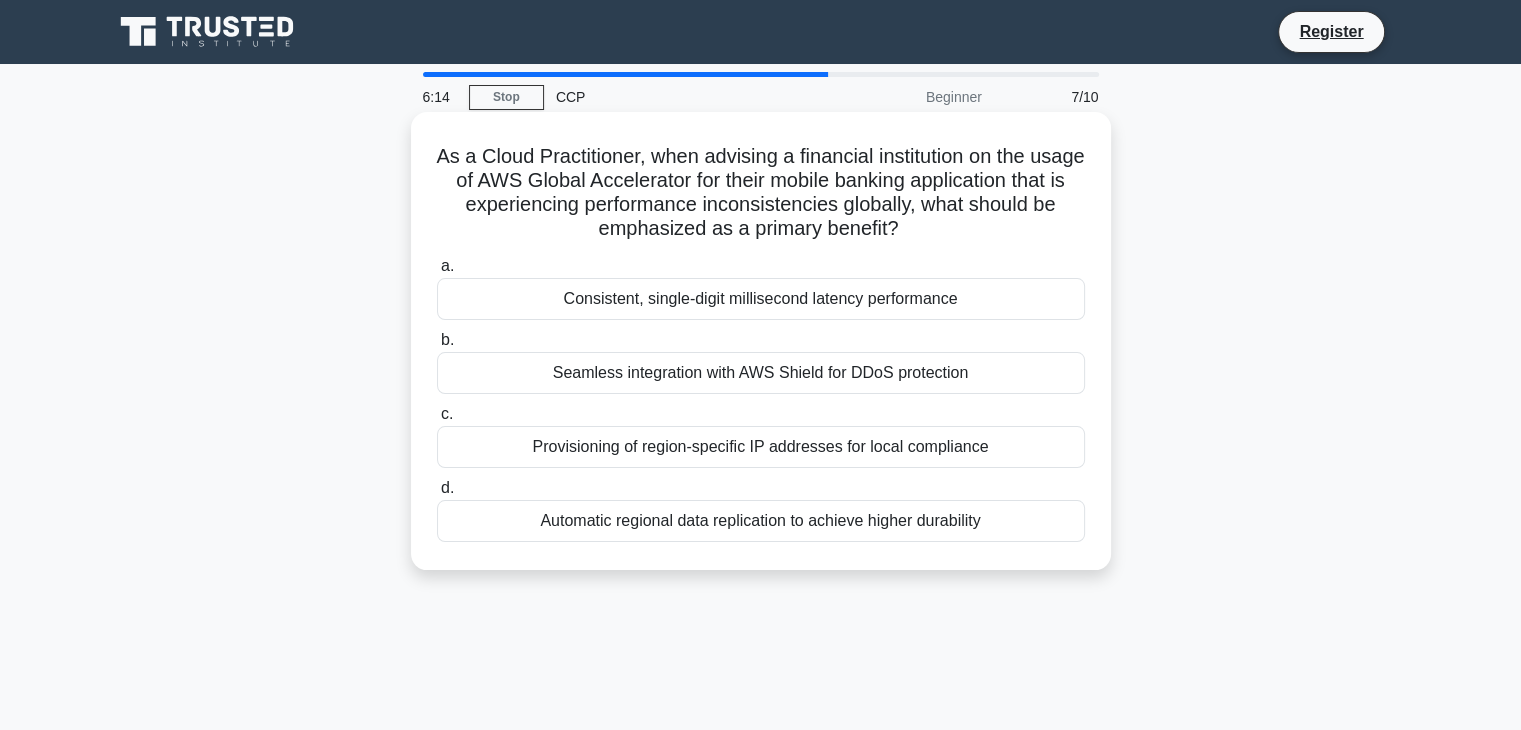 click on "Seamless integration with AWS Shield for DDoS protection" at bounding box center [761, 373] 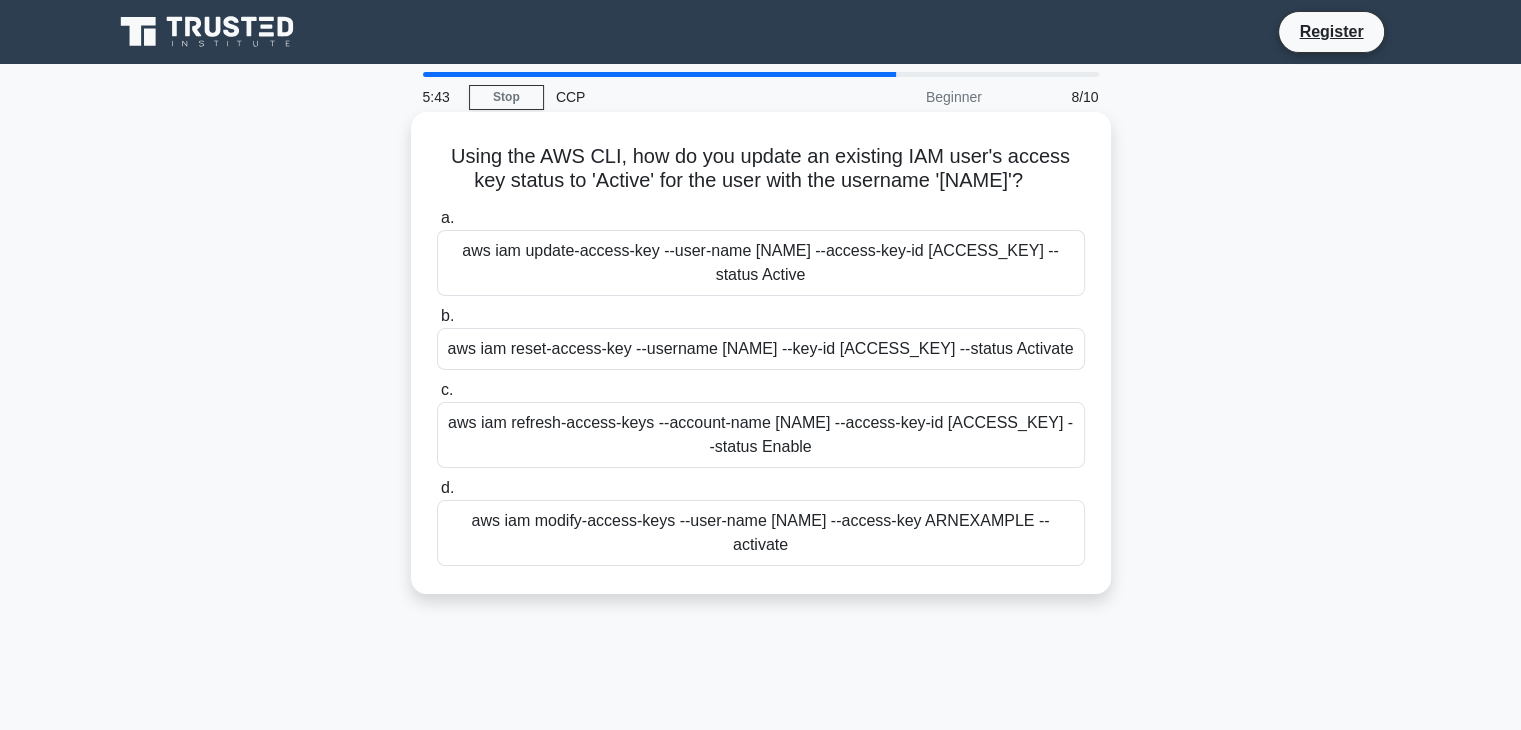 click on "aws iam update-access-key --user-name Alice --access-key-id AKIAIOSFODNN7EXAMPLE --status Active" at bounding box center [761, 263] 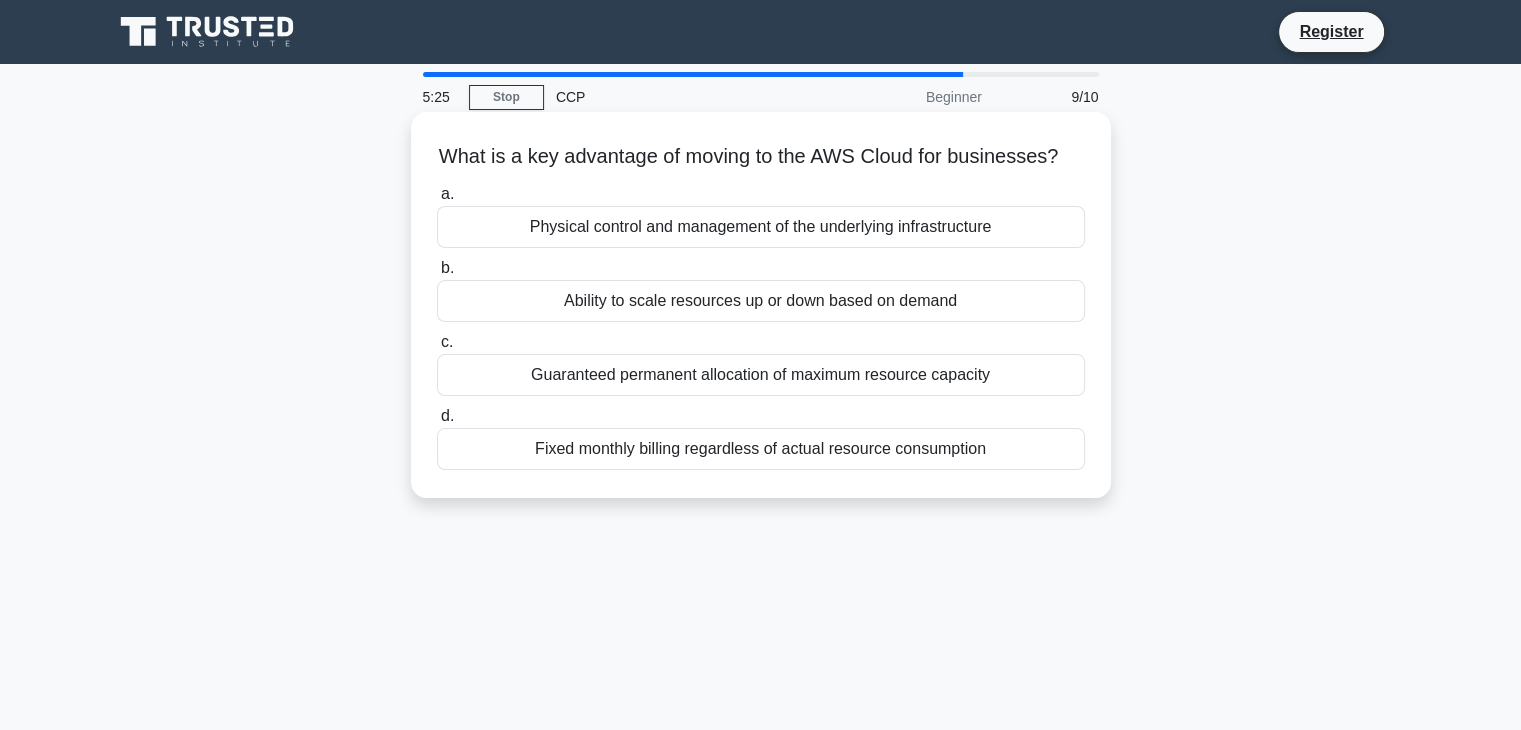click on "a.
Physical control and management of the underlying infrastructure
b.
Ability to scale resources up or down based on demand
c. d." at bounding box center (761, 326) 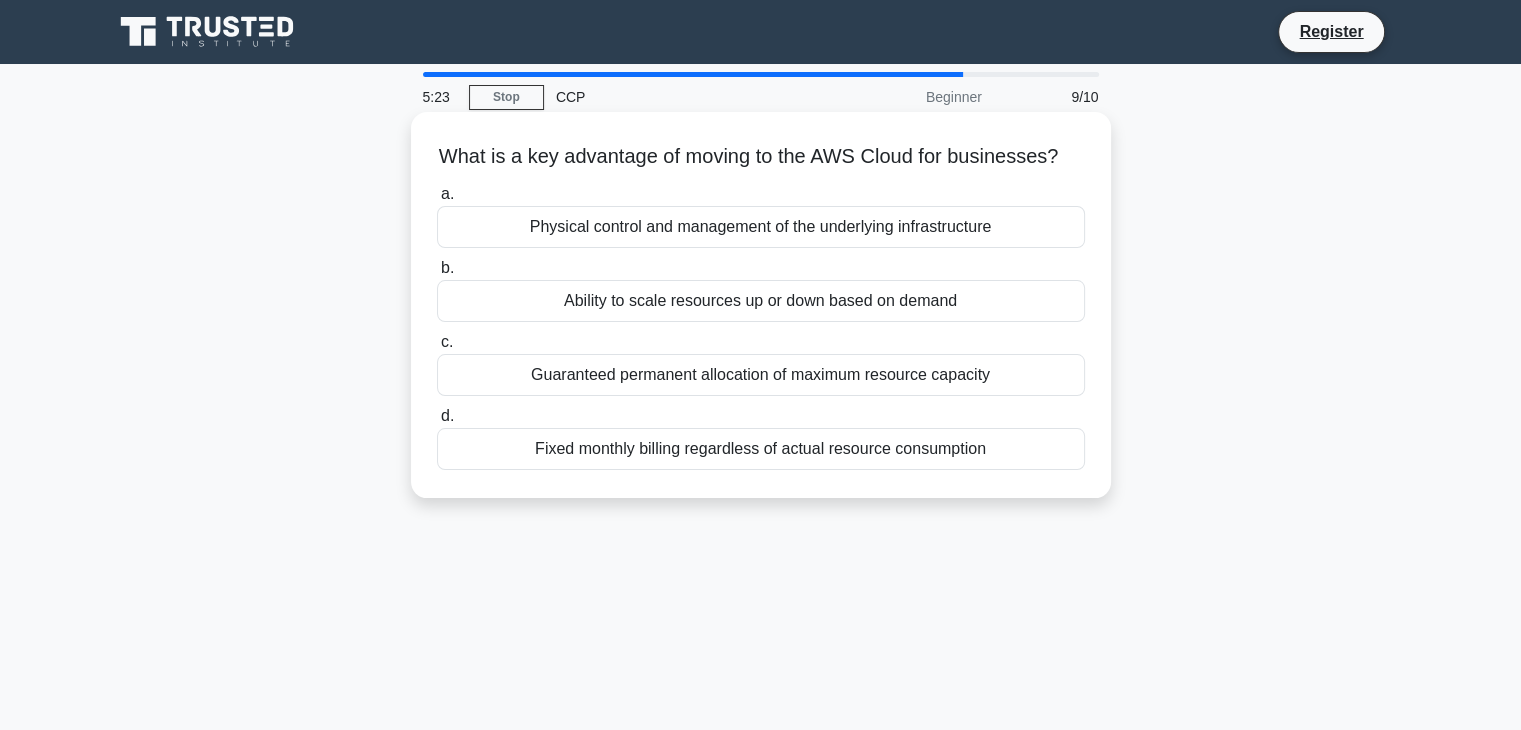 click on "Ability to scale resources up or down based on demand" at bounding box center (761, 301) 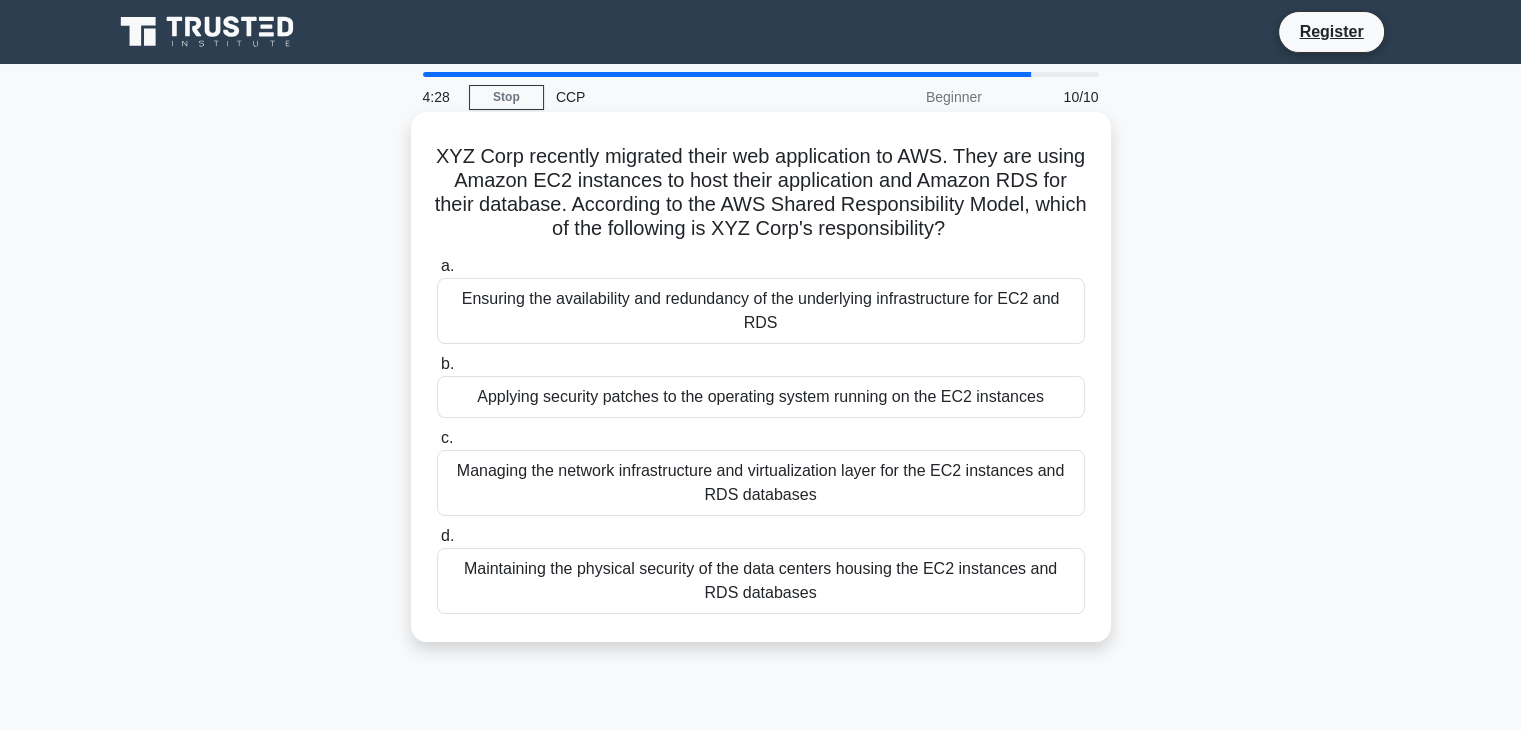 click on "Maintaining the physical security of the data centers housing the EC2 instances and RDS databases" at bounding box center (761, 581) 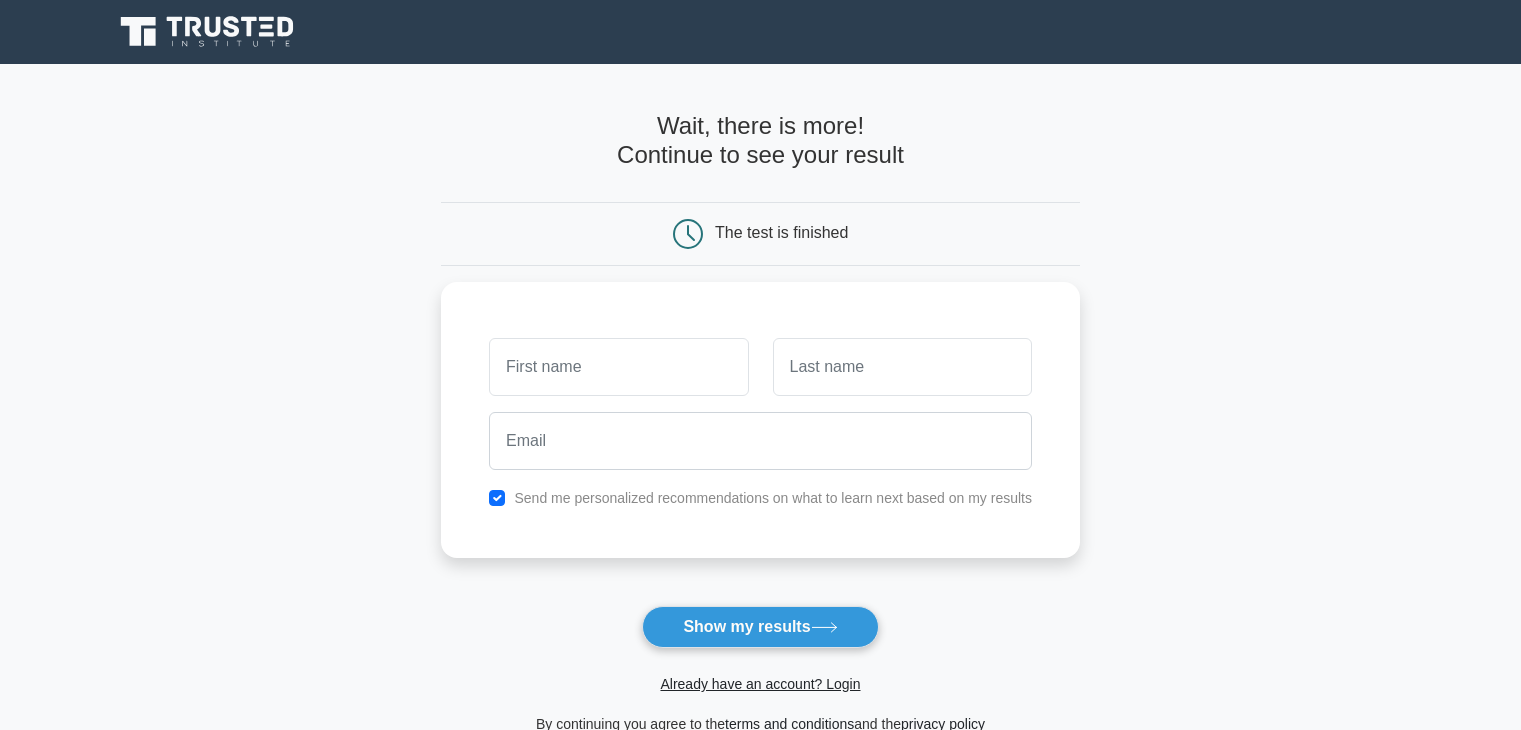 scroll, scrollTop: 0, scrollLeft: 0, axis: both 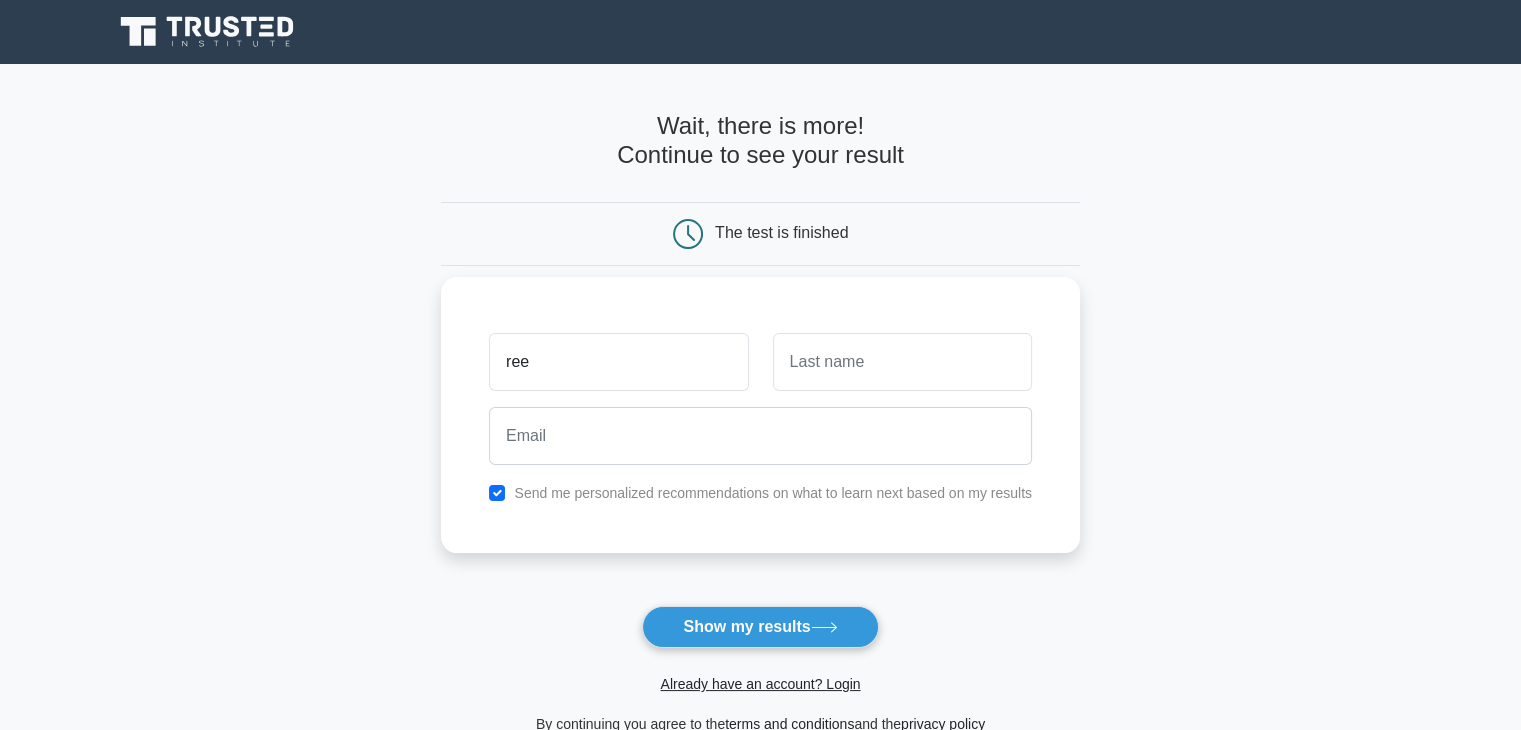 type on "[FIRST]" 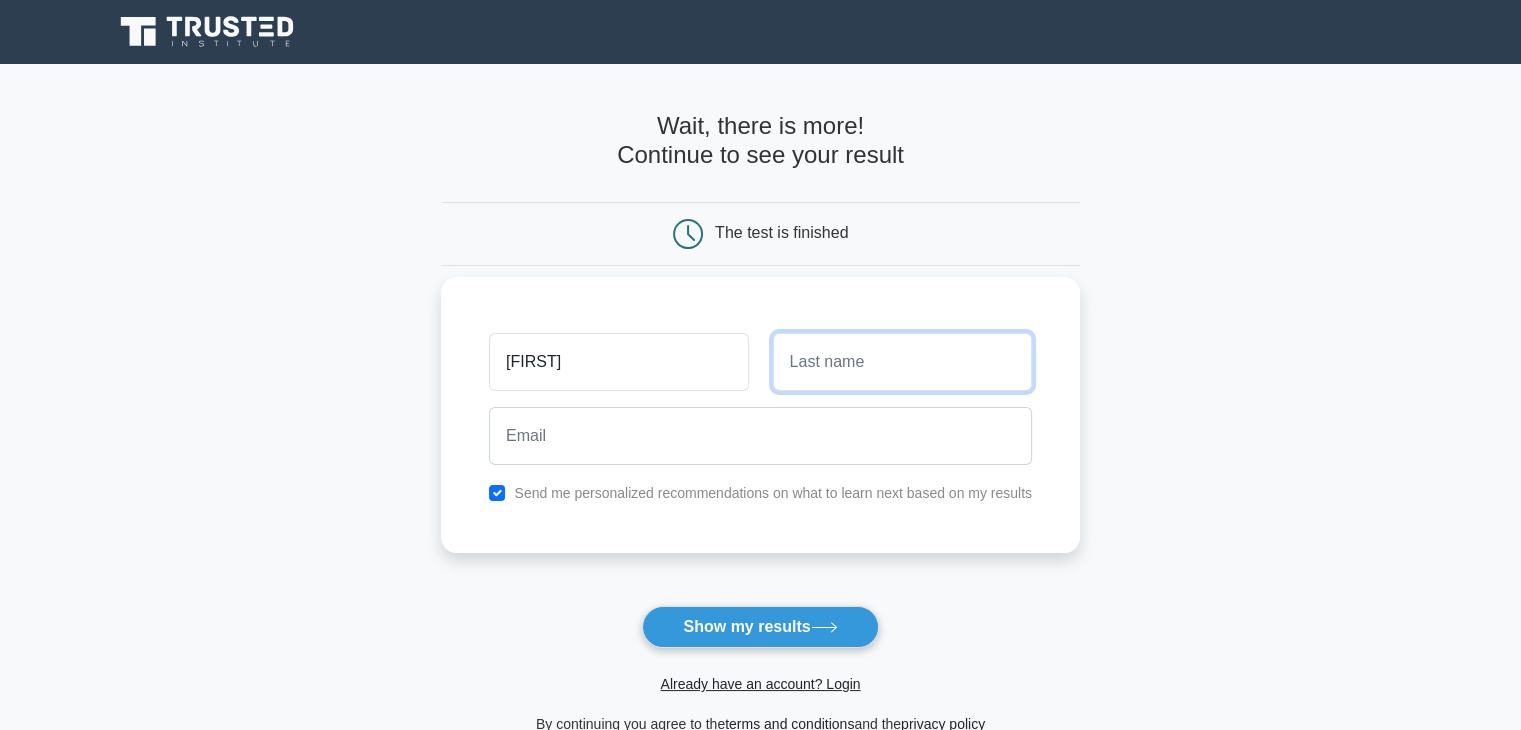 click at bounding box center (902, 362) 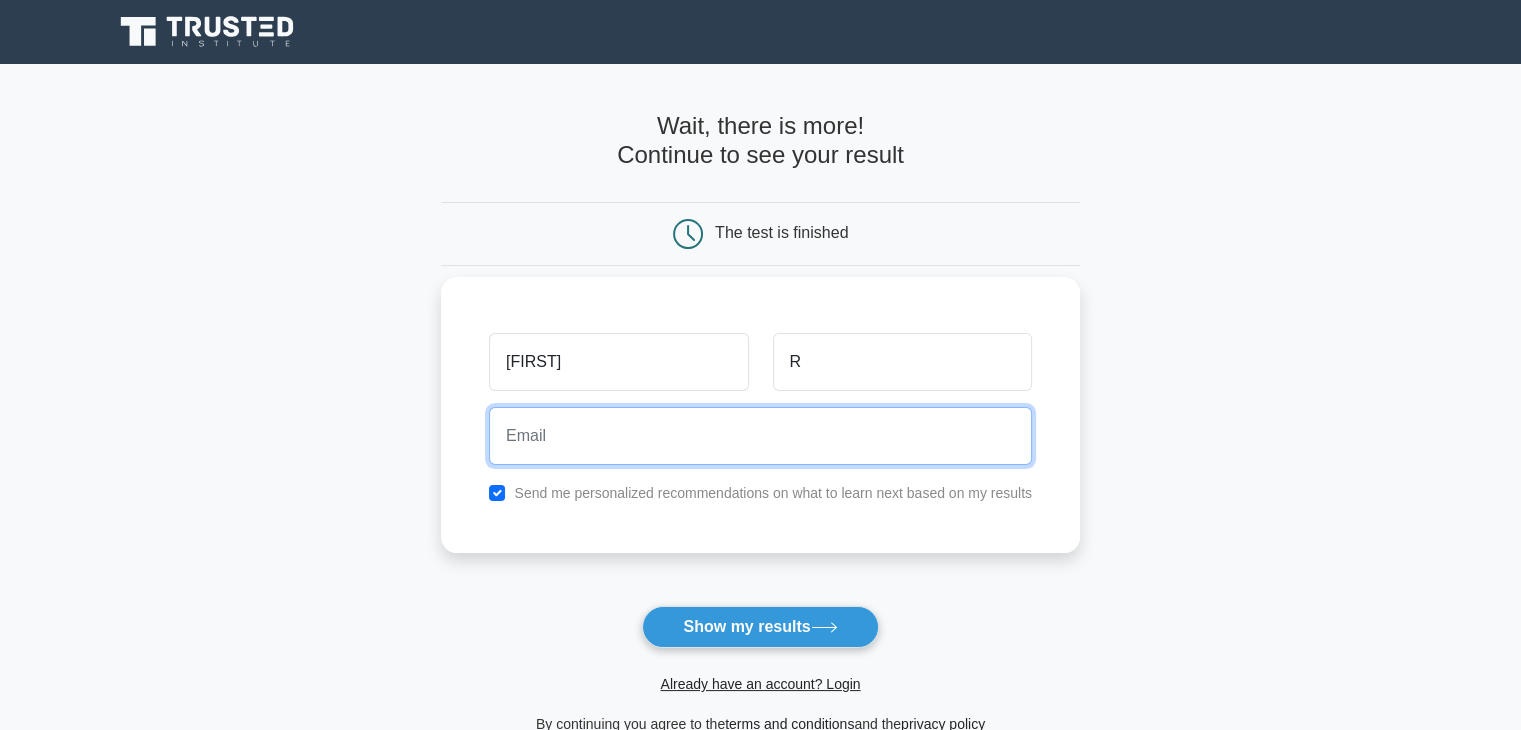 click at bounding box center [760, 436] 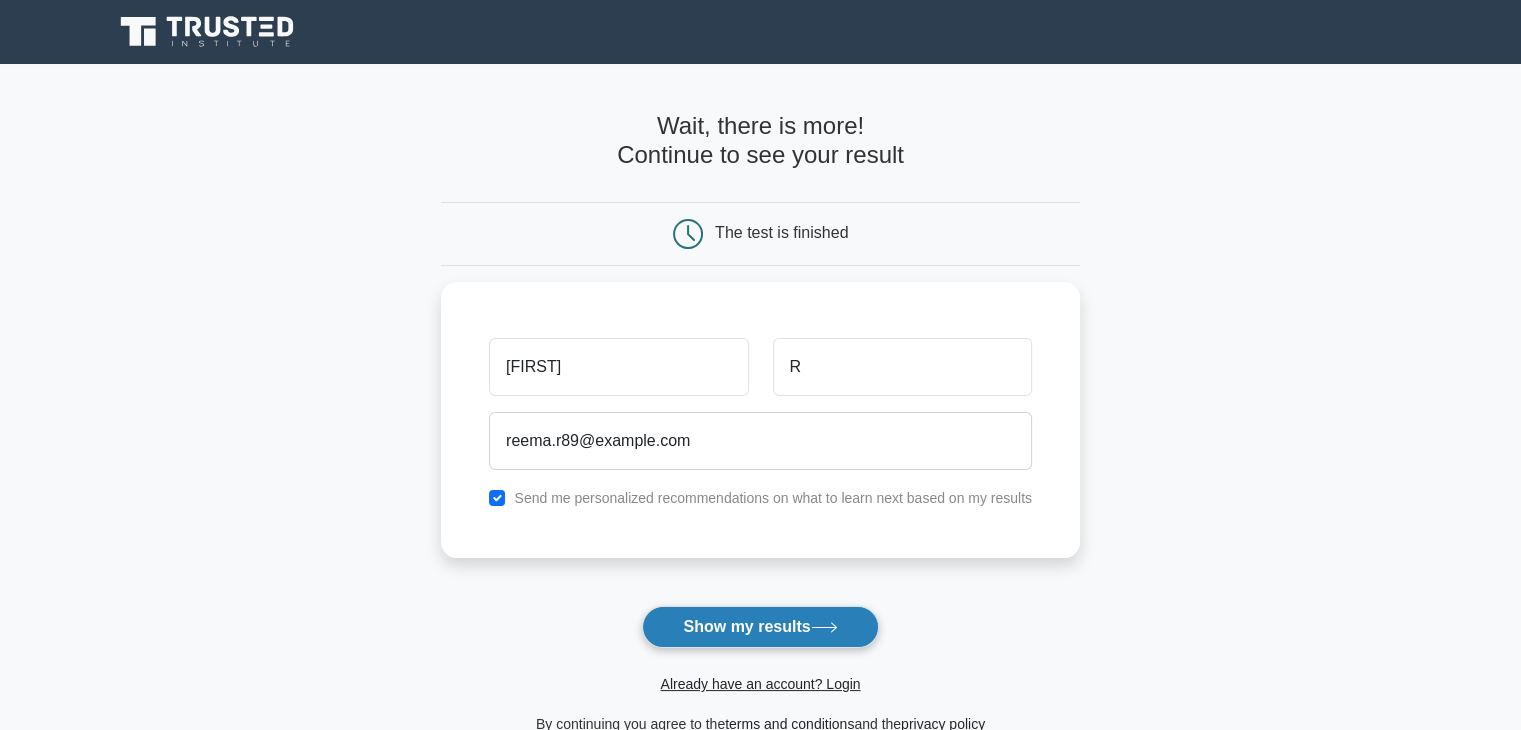click on "Show my results" at bounding box center [760, 627] 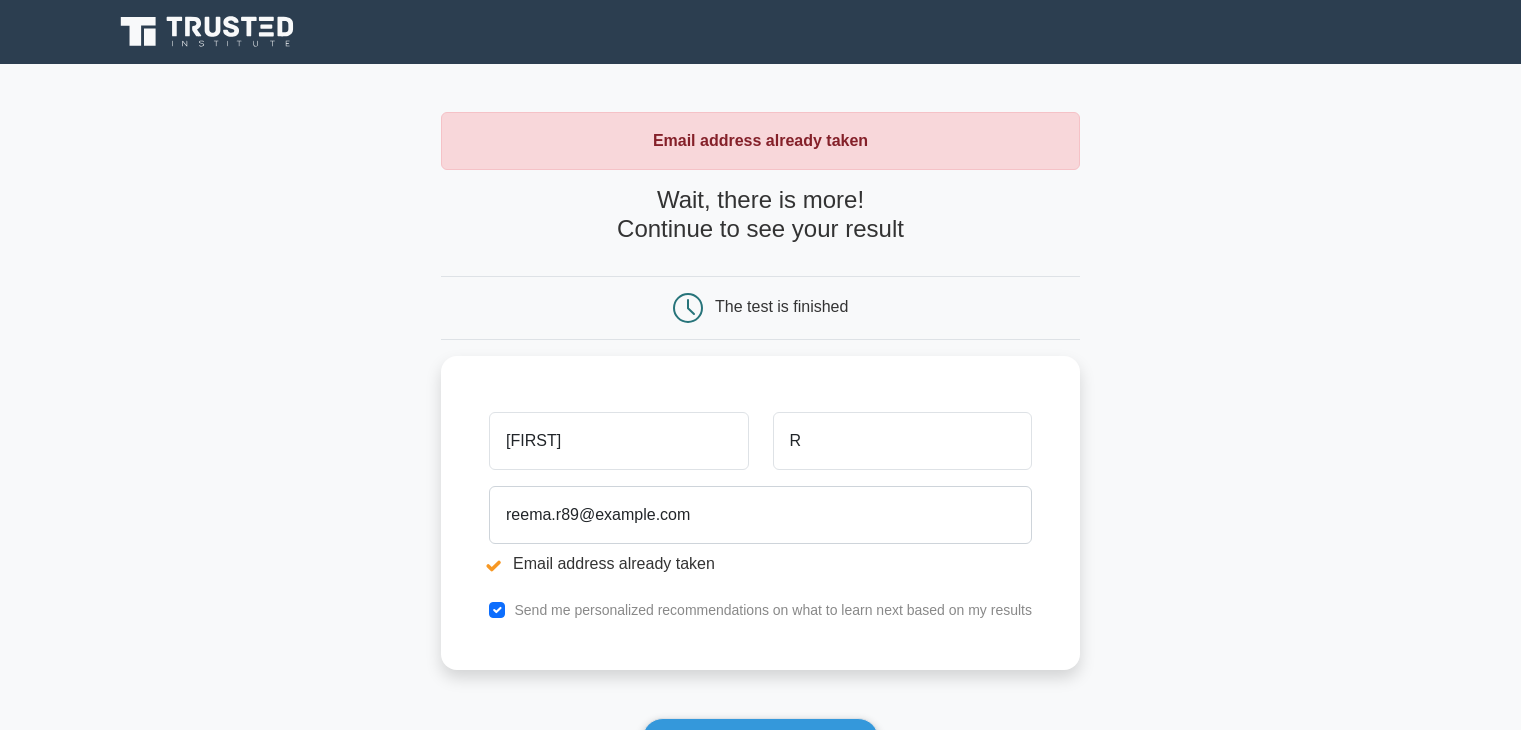 scroll, scrollTop: 0, scrollLeft: 0, axis: both 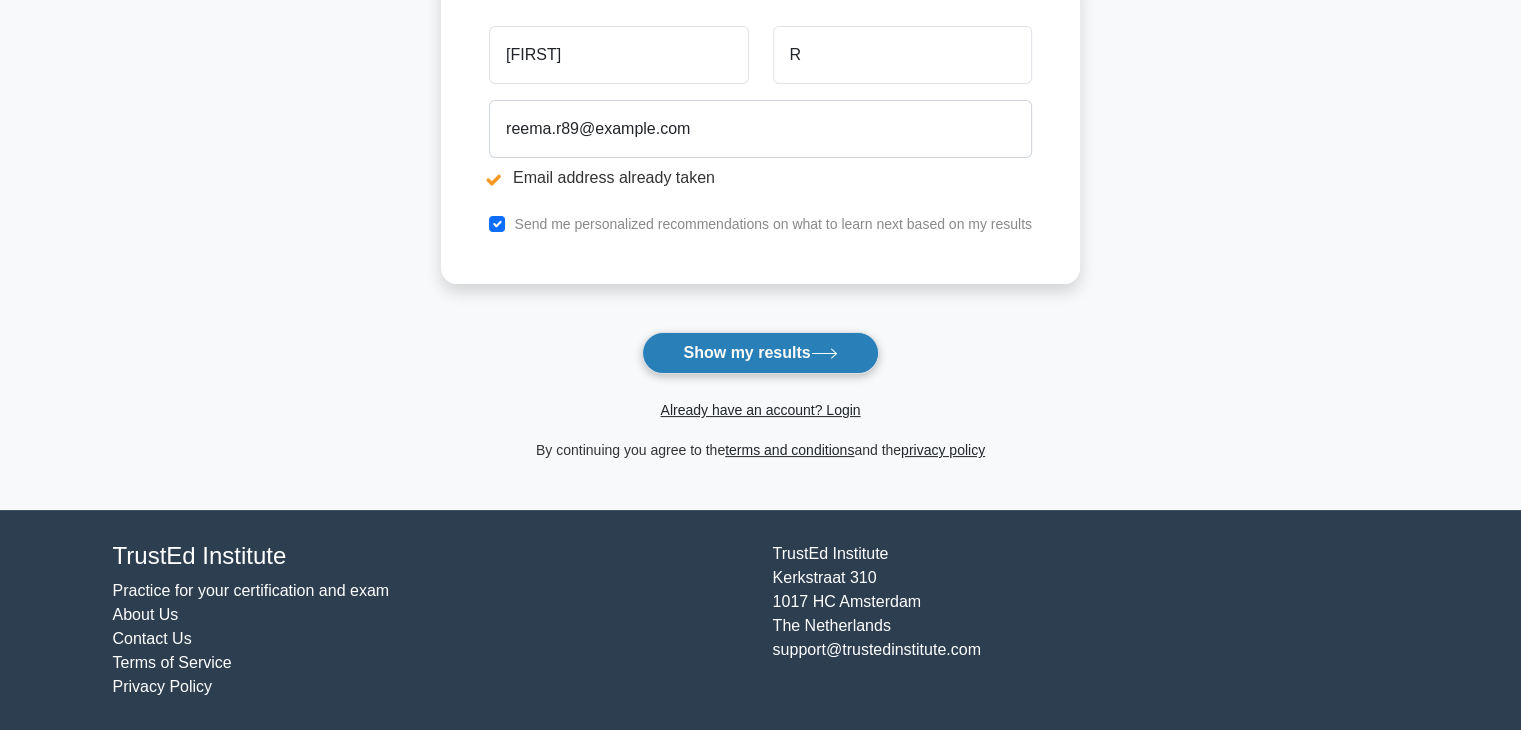 click on "Show my results" at bounding box center [760, 353] 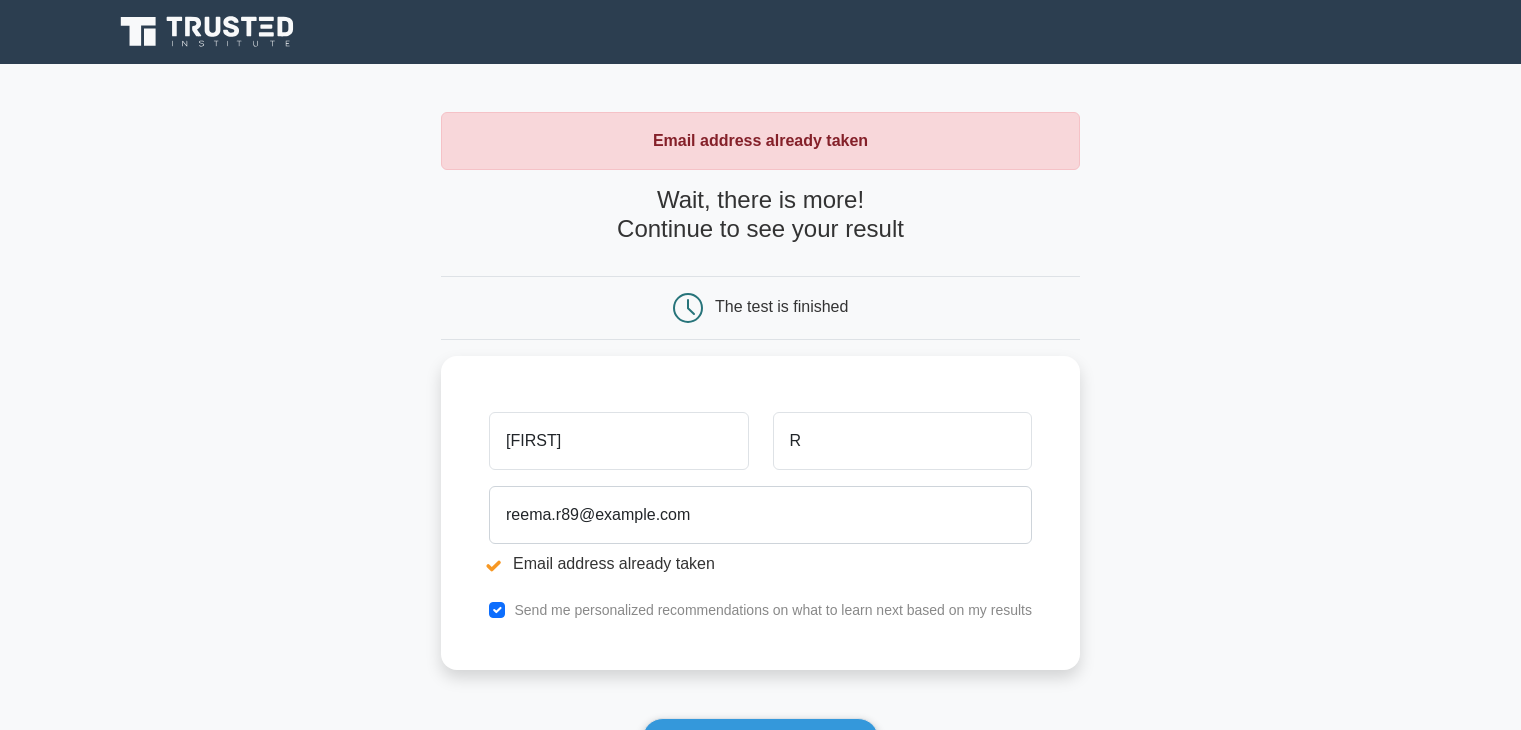 scroll, scrollTop: 0, scrollLeft: 0, axis: both 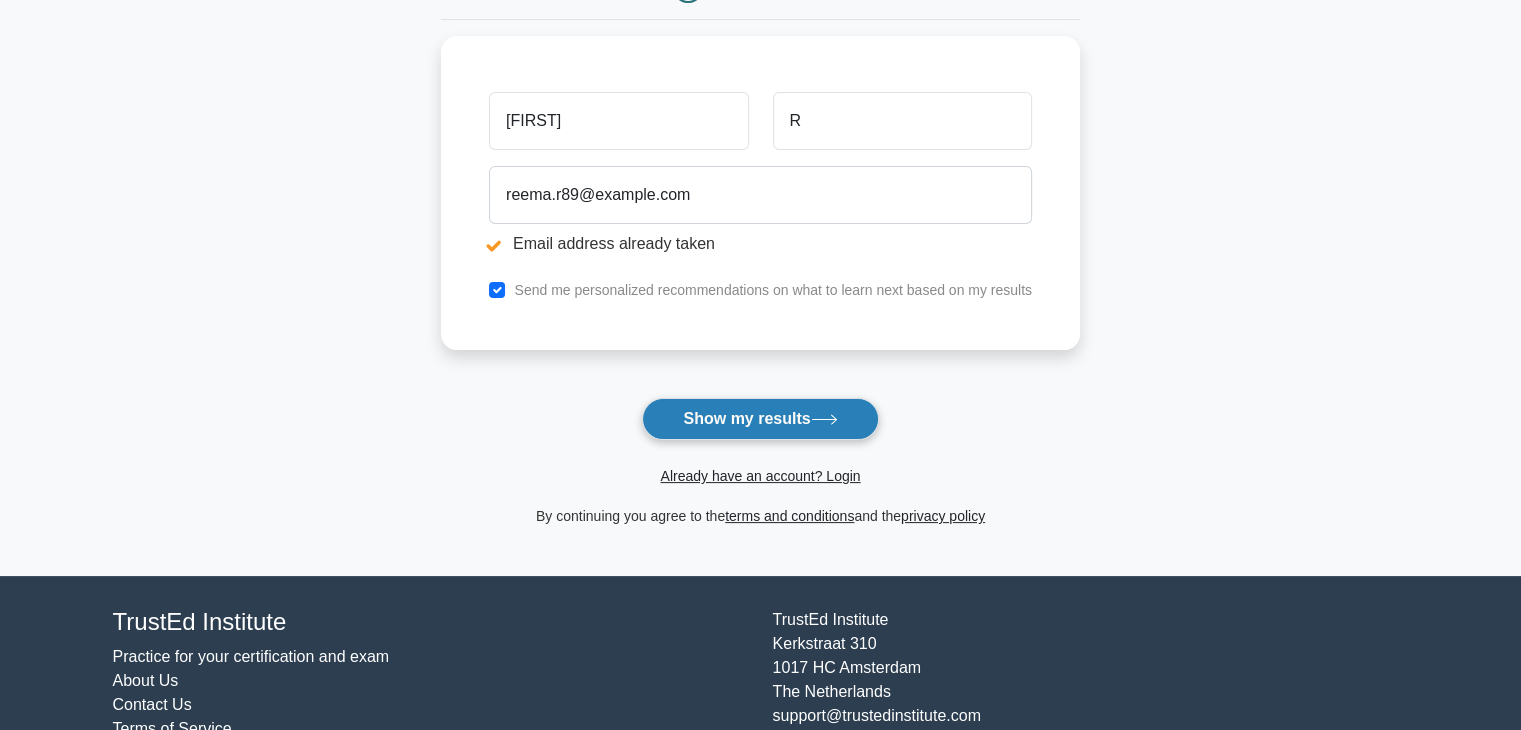 click on "Show my results" at bounding box center (760, 419) 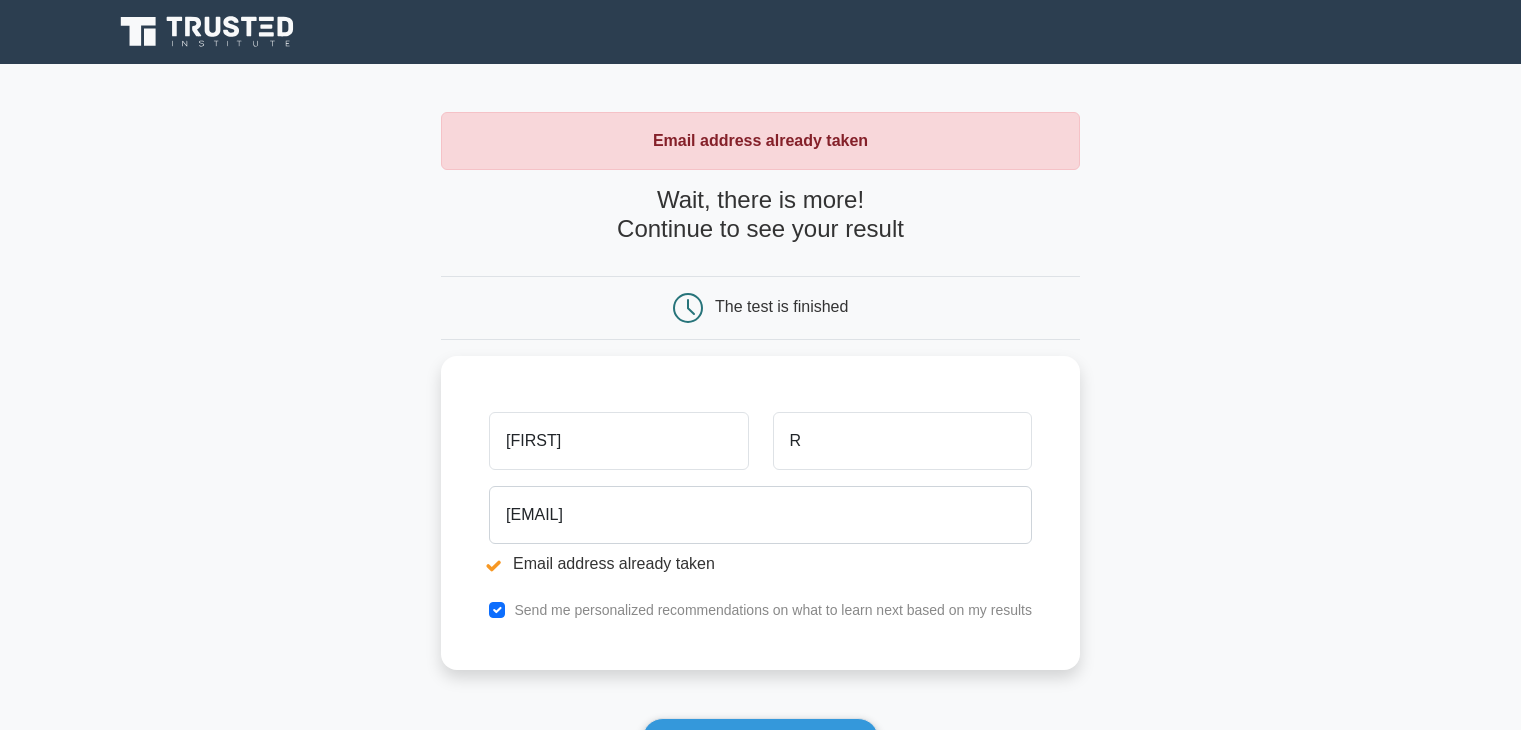 scroll, scrollTop: 0, scrollLeft: 0, axis: both 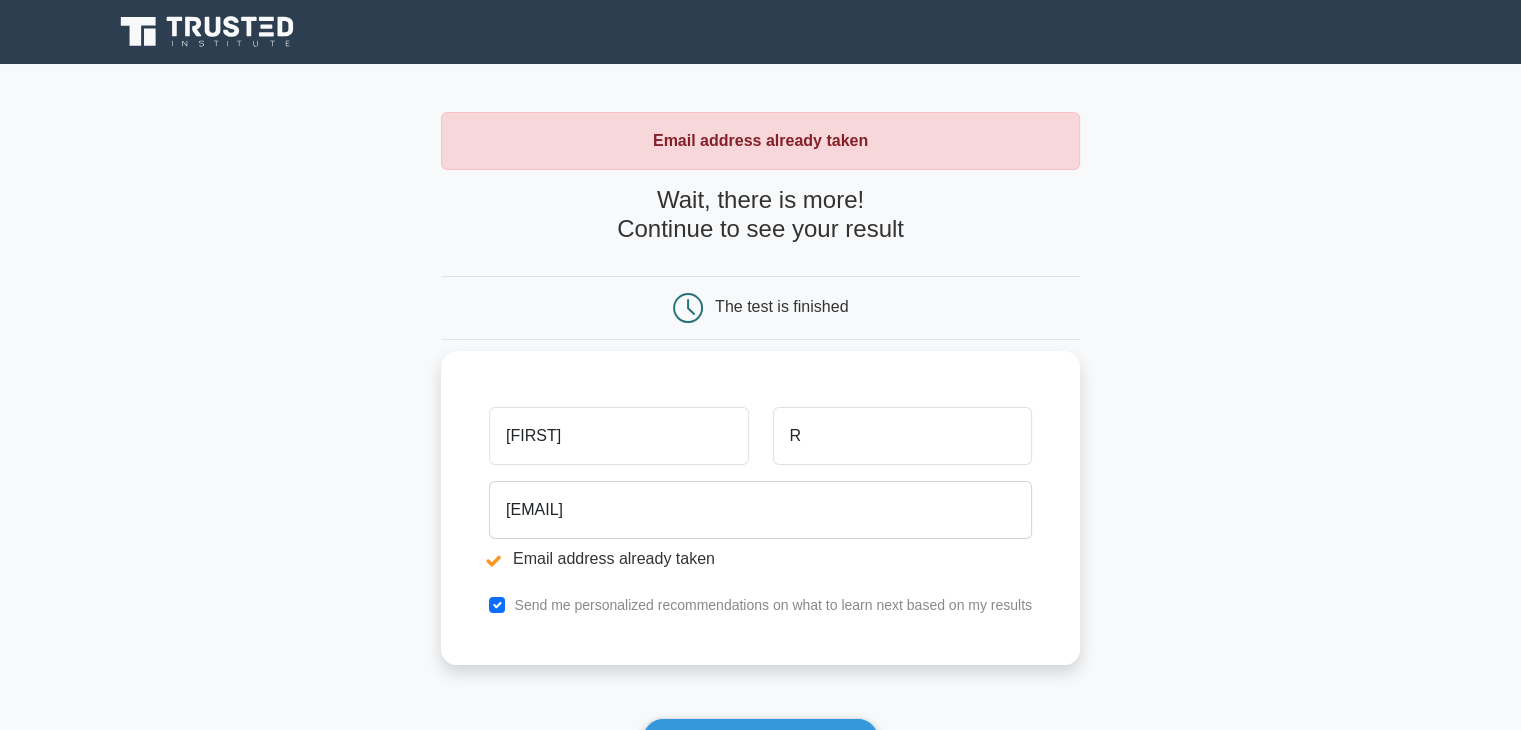 click on "Send me personalized recommendations on what to learn next based on my results" at bounding box center [773, 605] 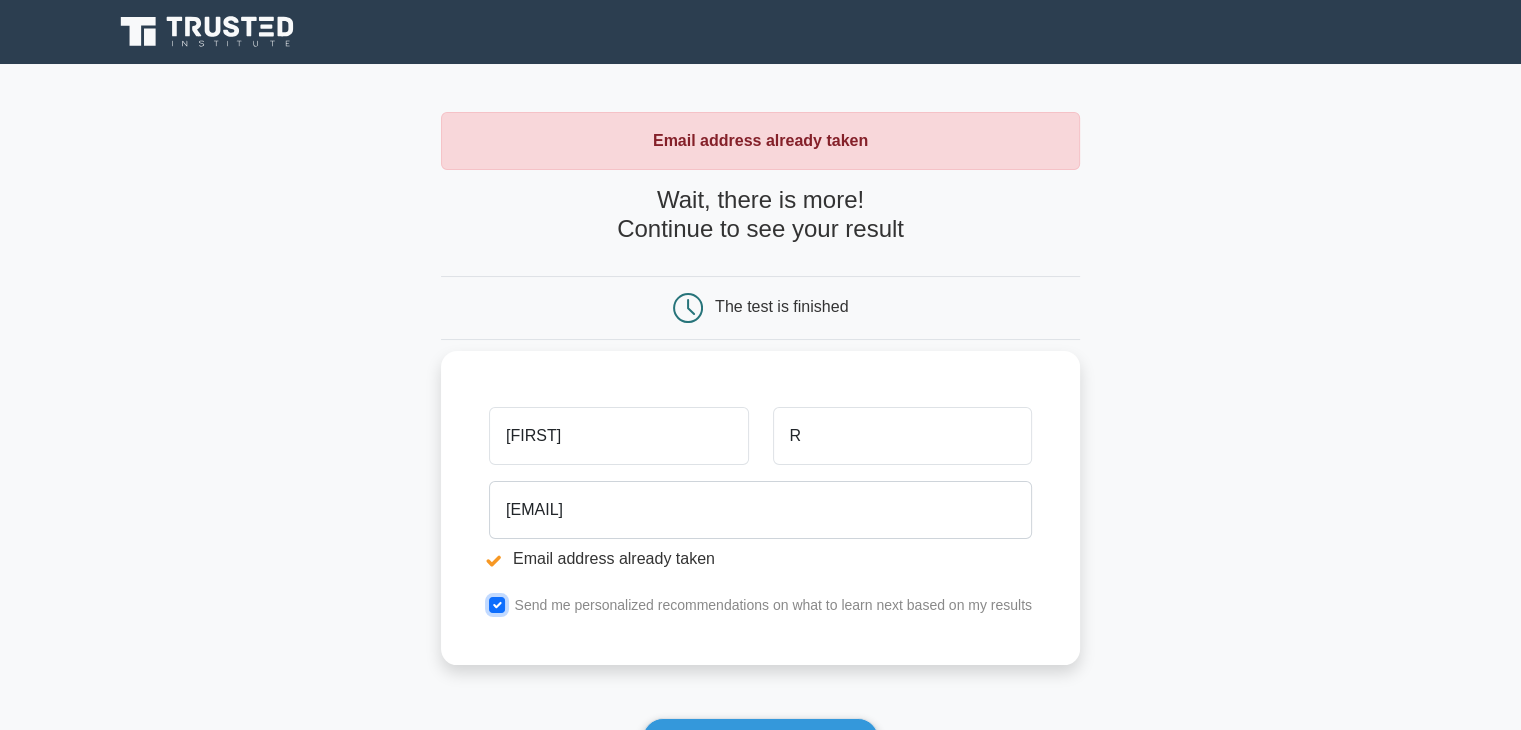 click at bounding box center (497, 605) 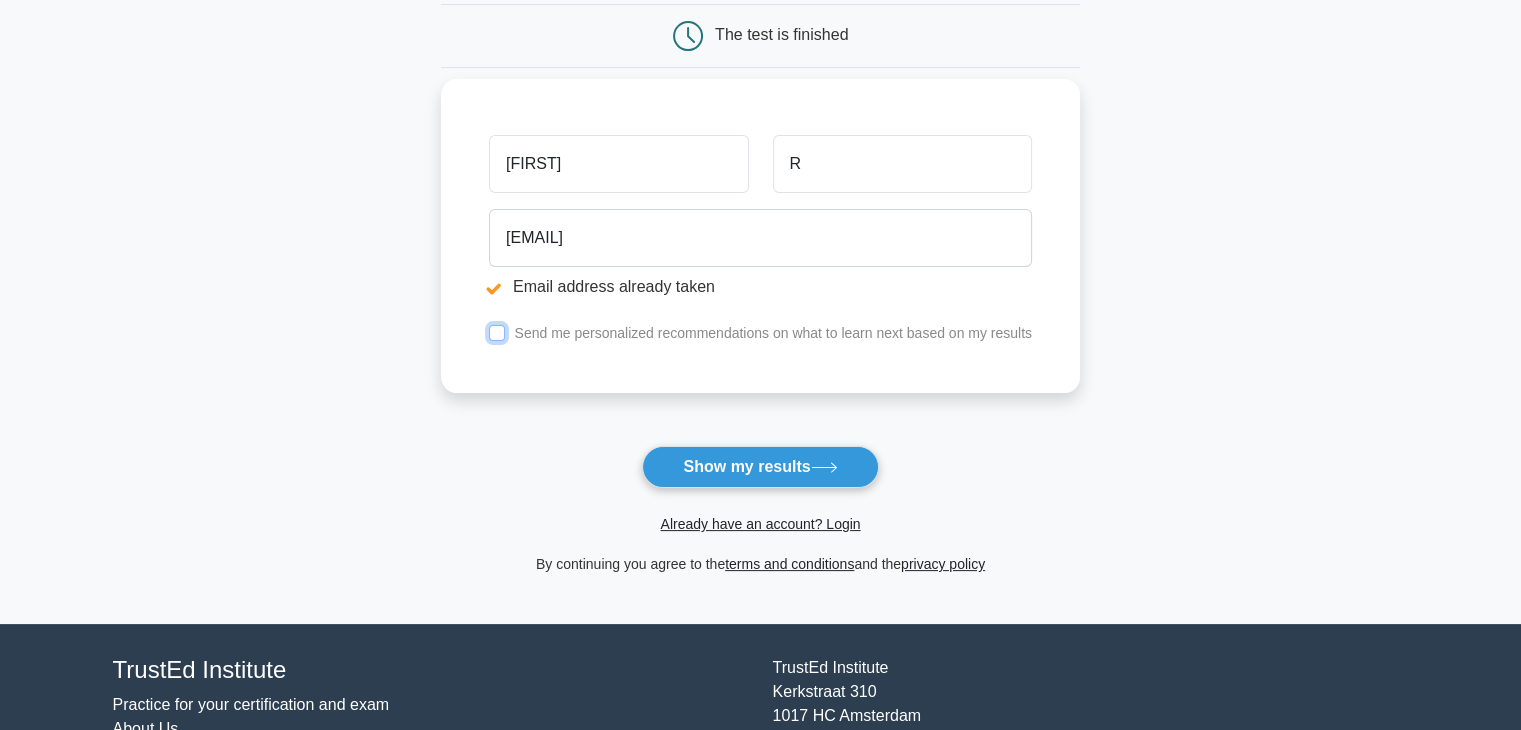scroll, scrollTop: 276, scrollLeft: 0, axis: vertical 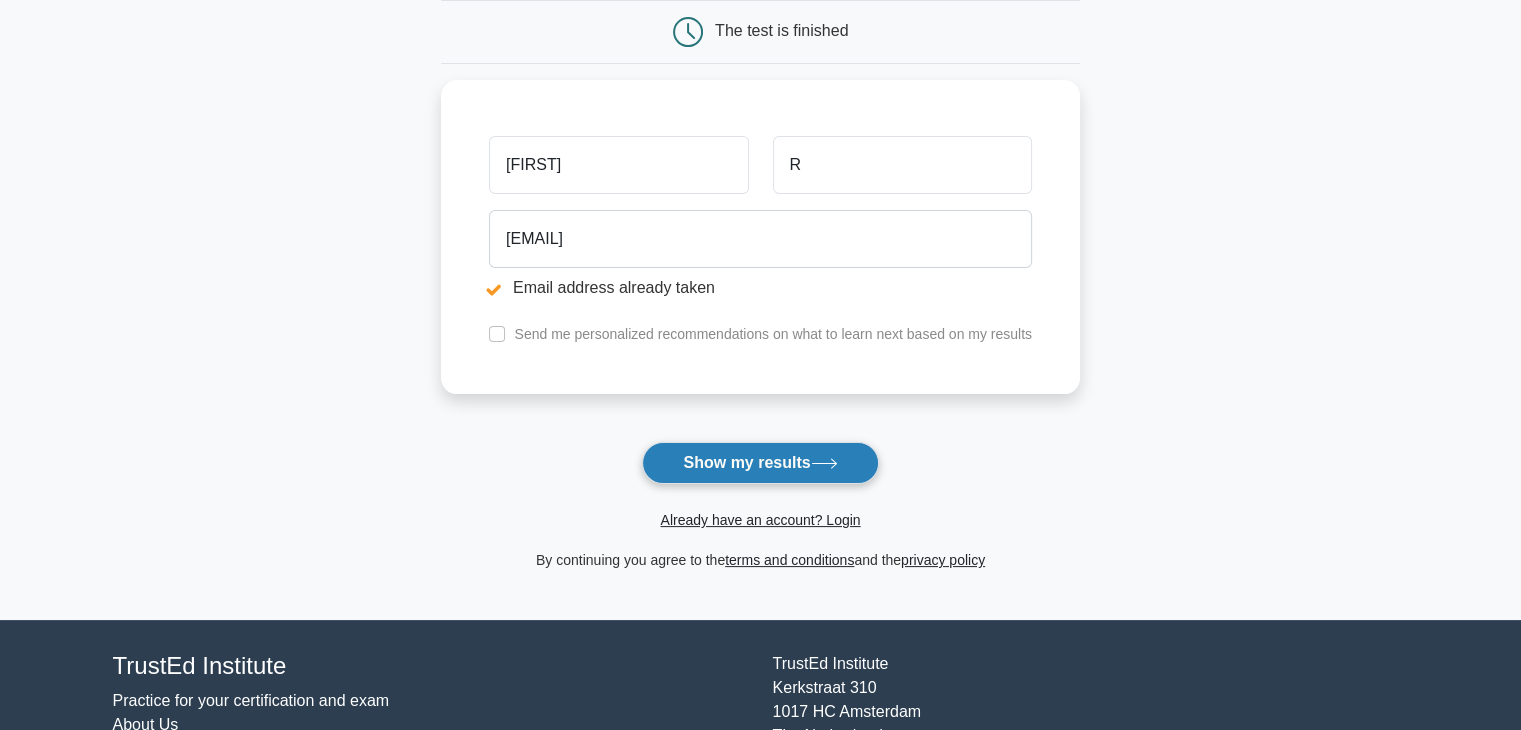 click on "Show my results" at bounding box center [760, 463] 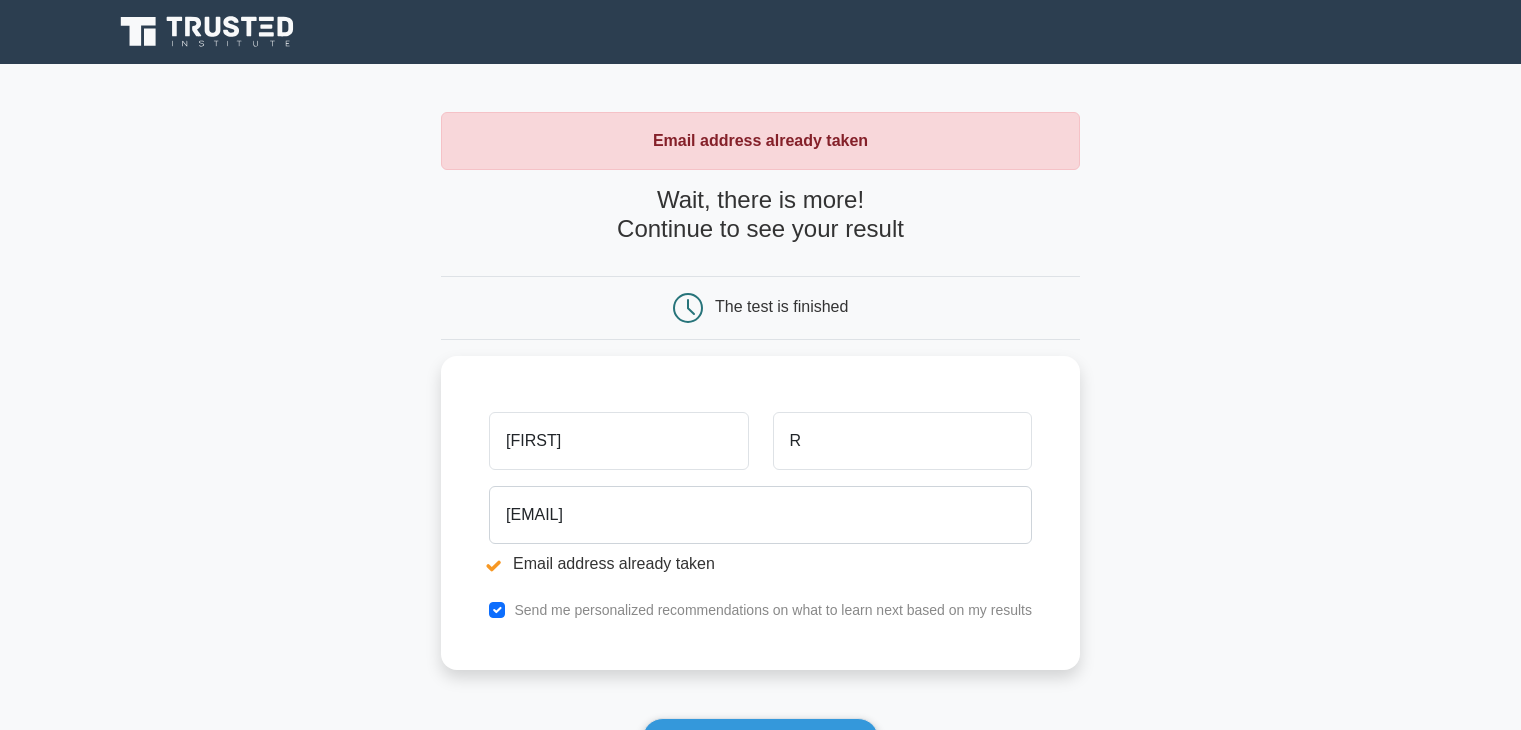 scroll, scrollTop: 0, scrollLeft: 0, axis: both 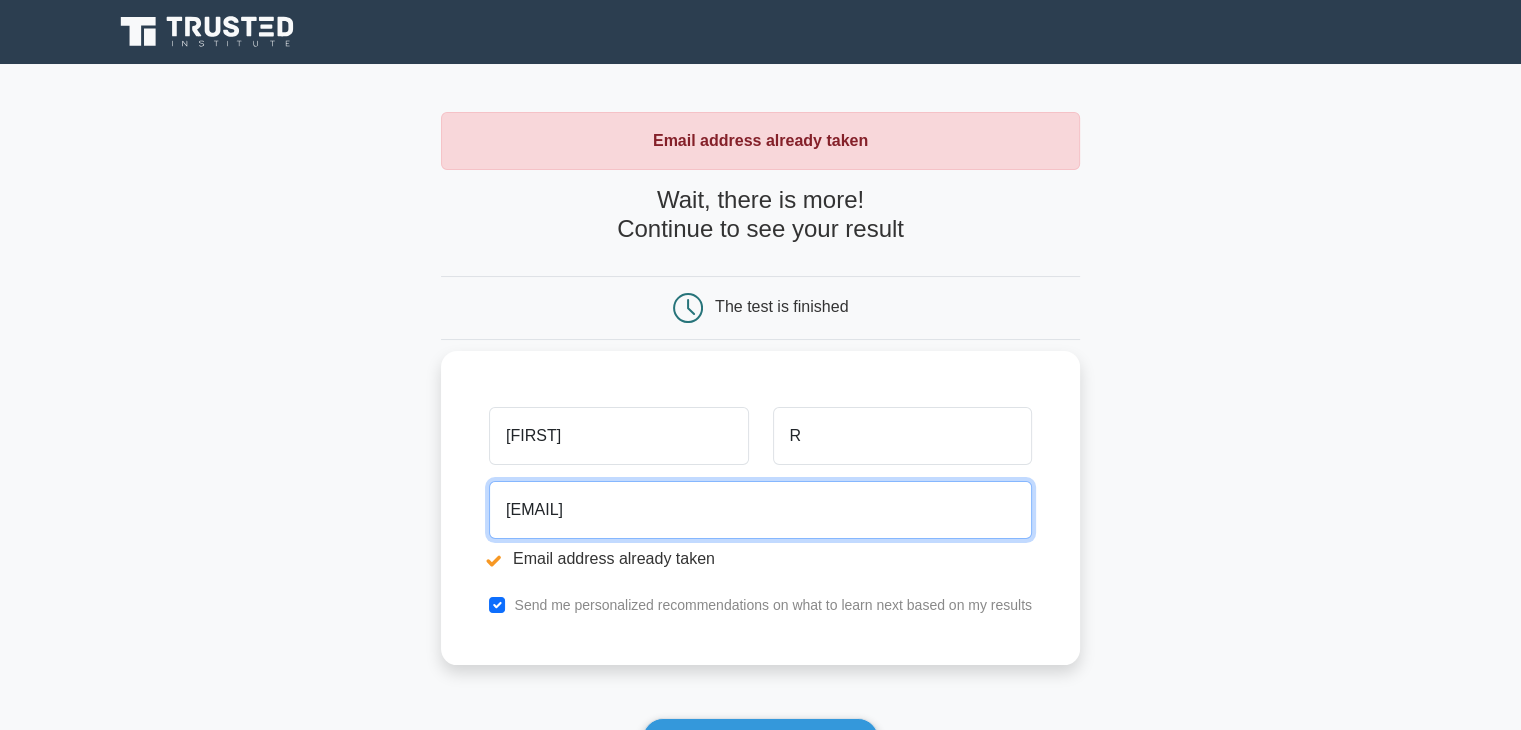 click on "[EMAIL]" at bounding box center (760, 510) 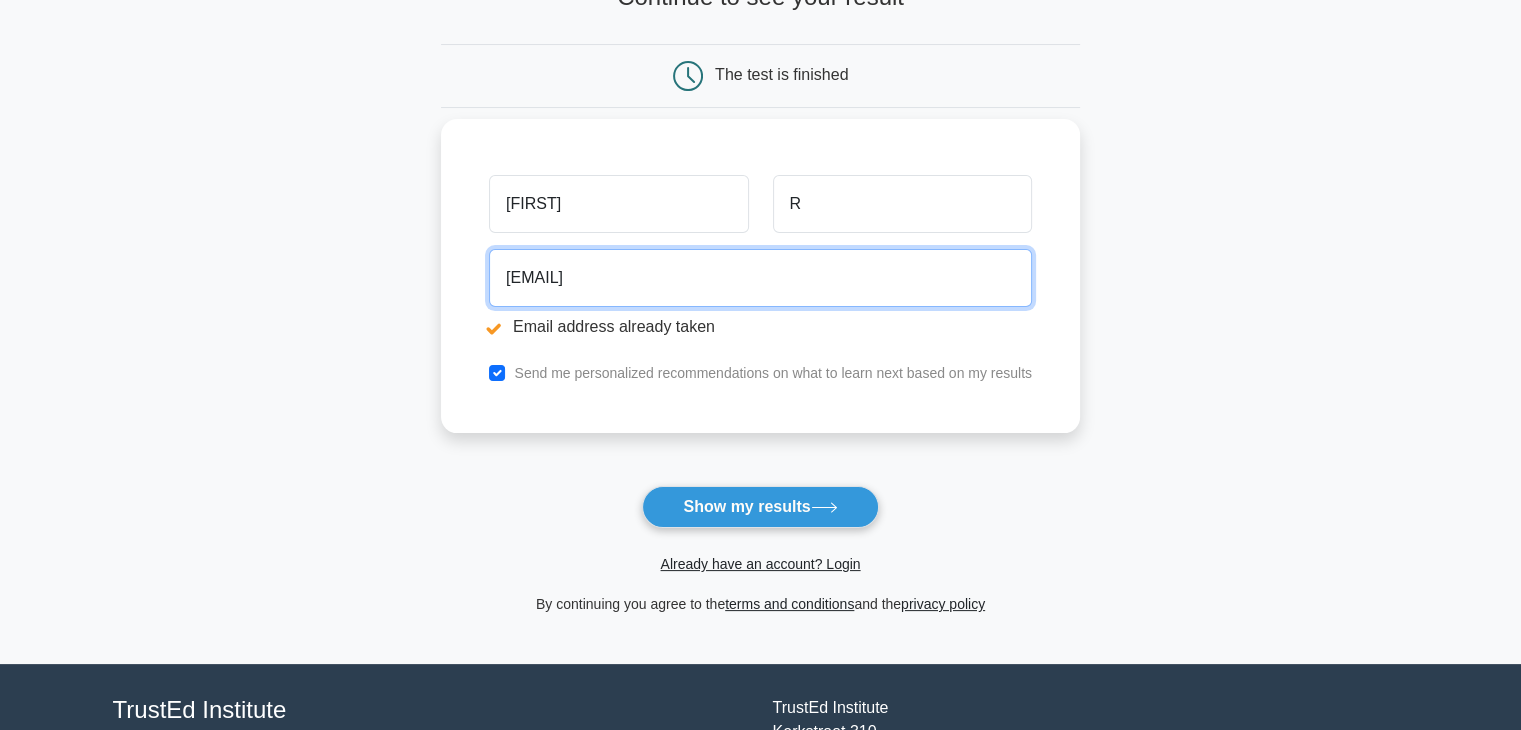 scroll, scrollTop: 244, scrollLeft: 0, axis: vertical 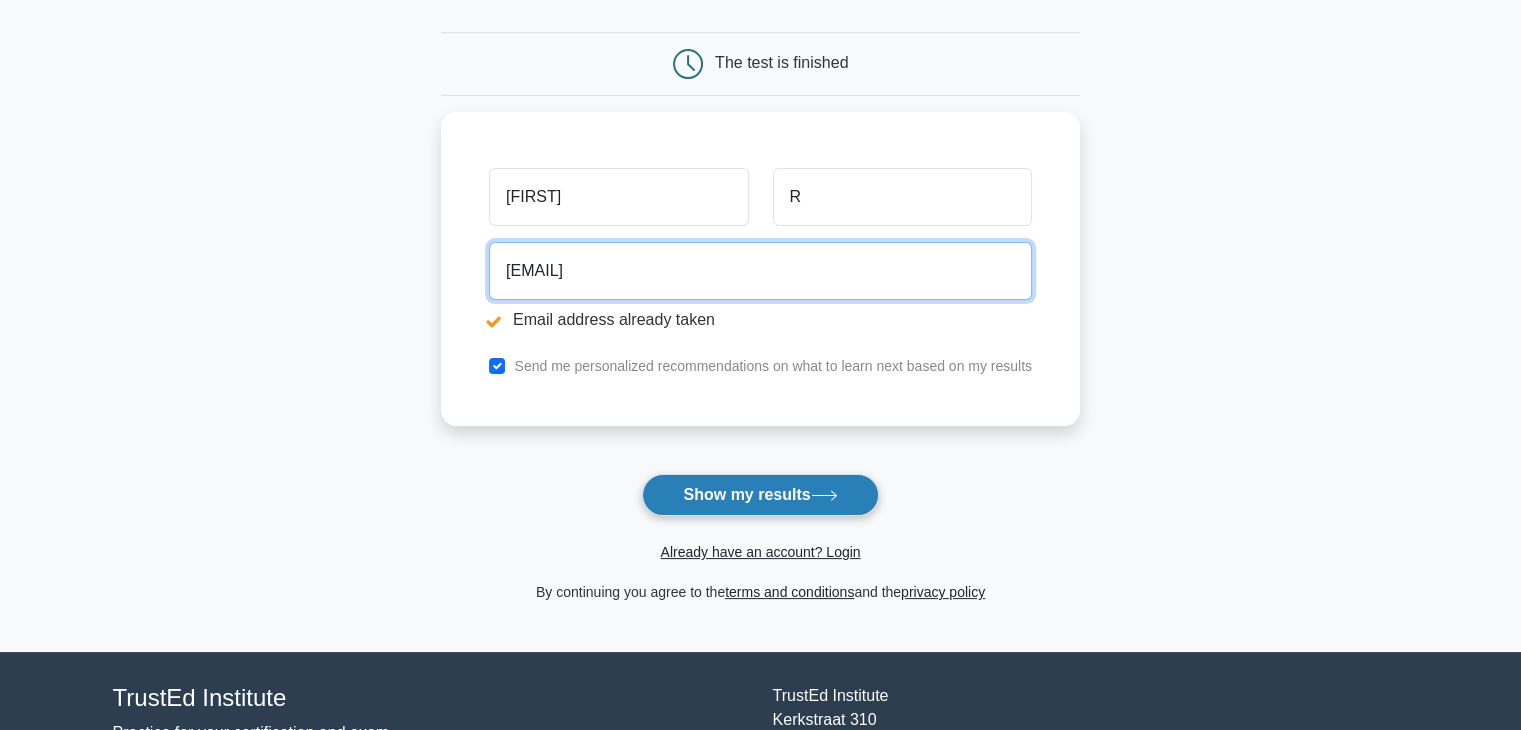 type on "[EMAIL]" 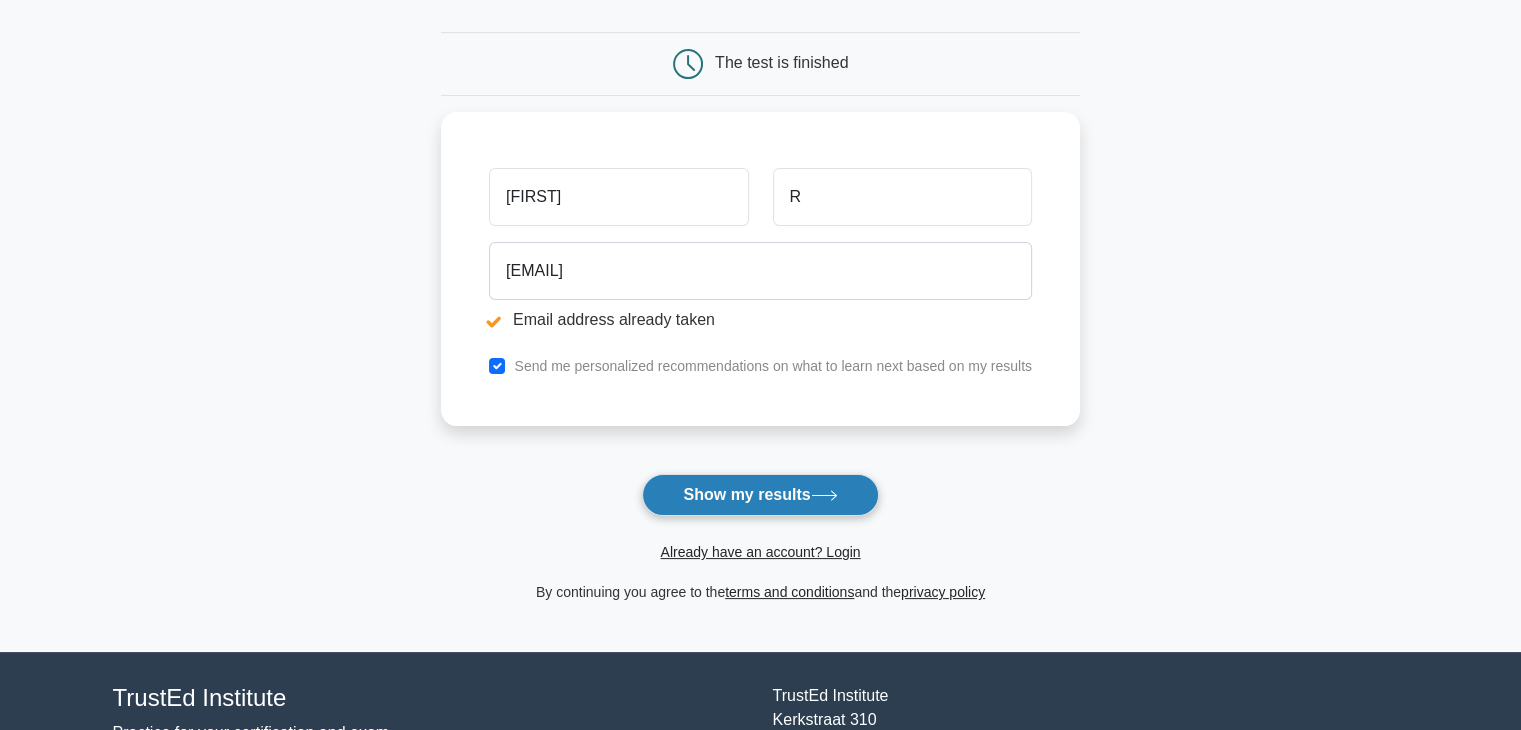 click on "Show my results" at bounding box center [760, 495] 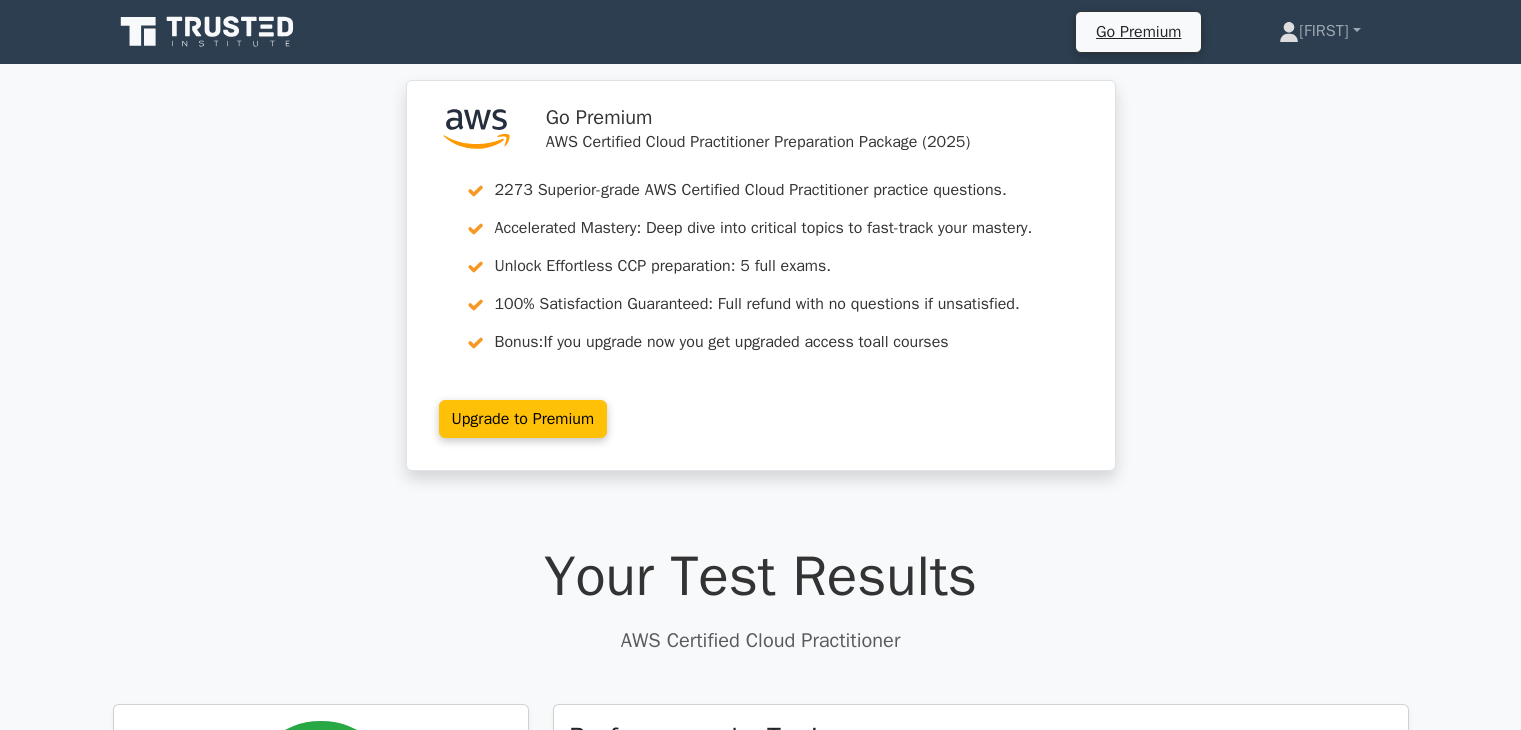 scroll, scrollTop: 0, scrollLeft: 0, axis: both 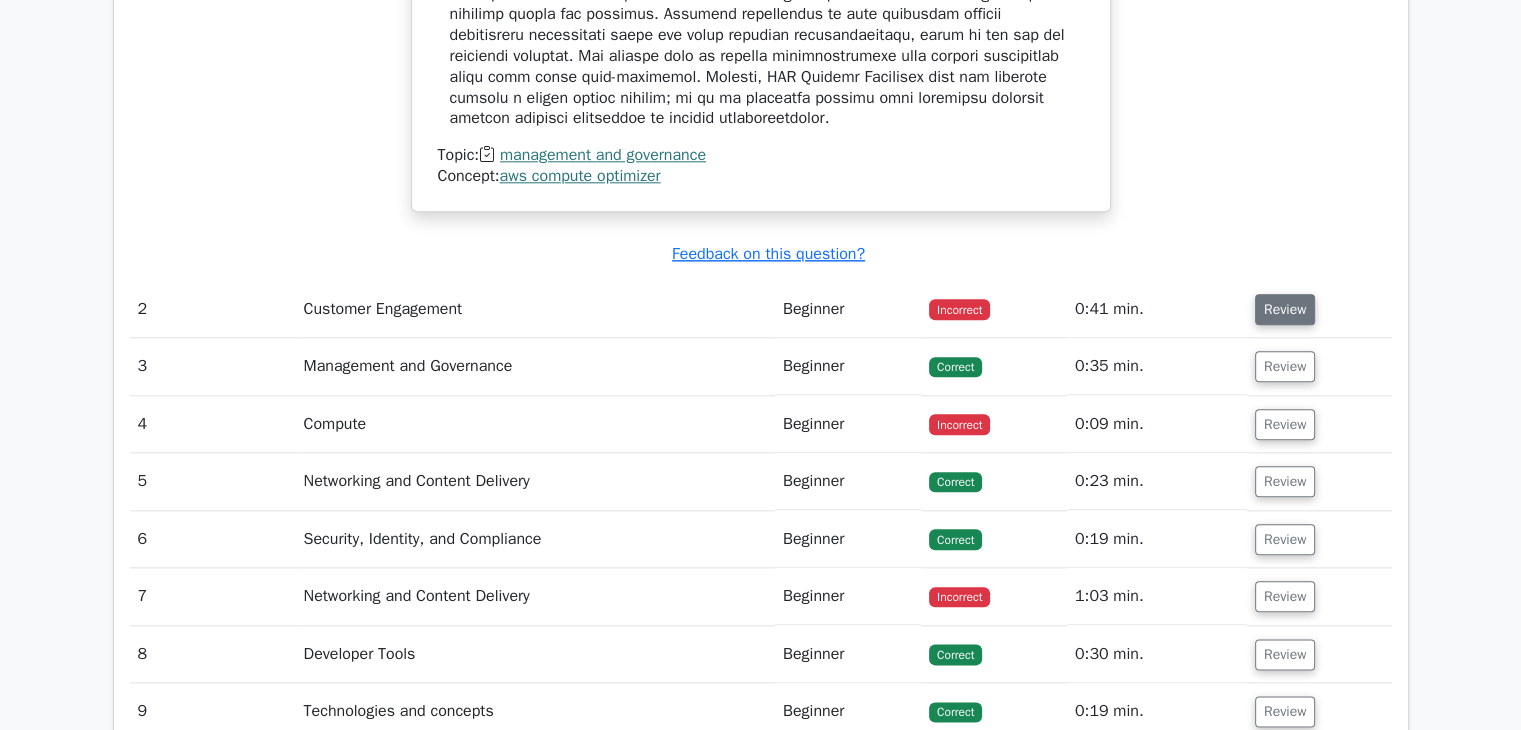 click on "Review" at bounding box center (1285, 309) 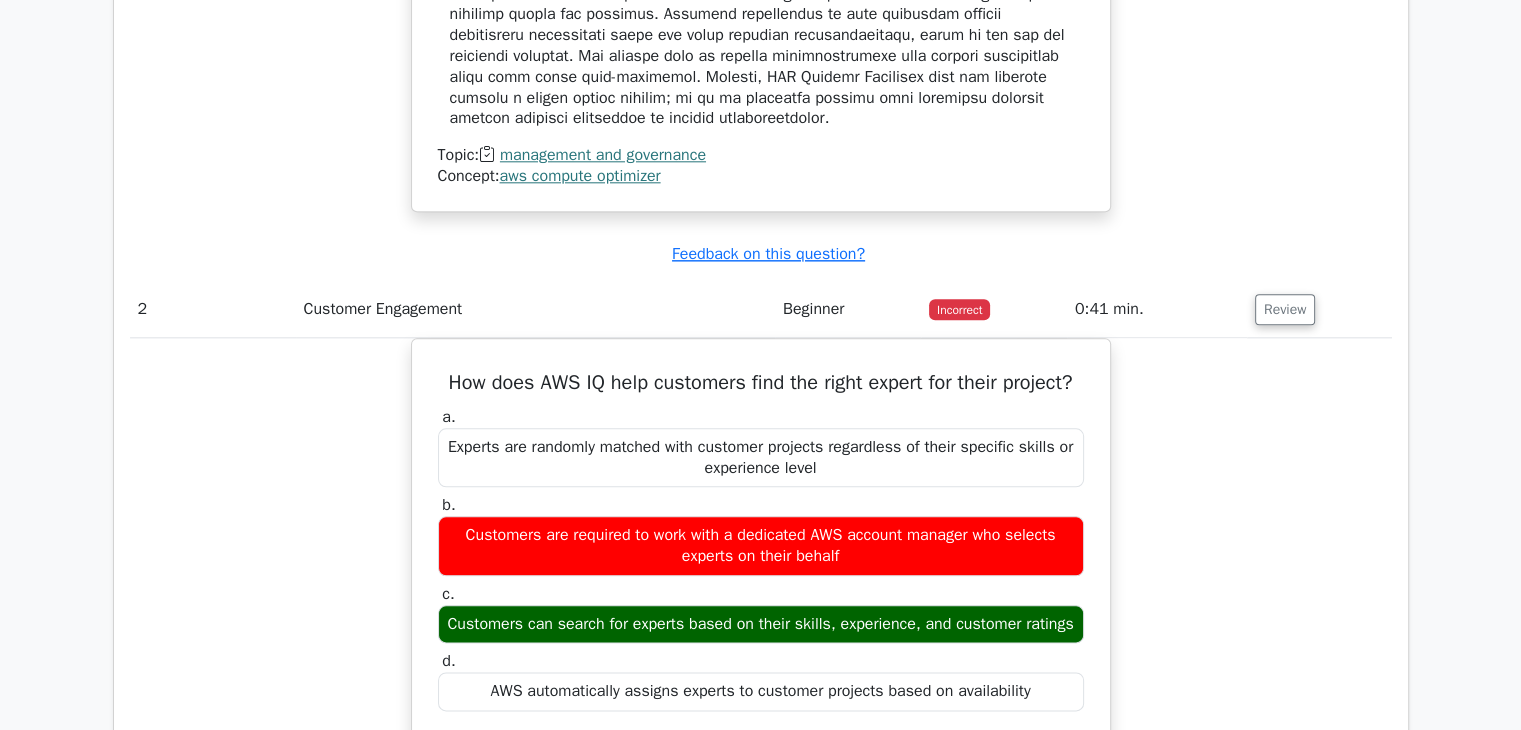 click on "How does AWS IQ help customers find the right expert for their project?
a.
Experts are randomly matched with customer projects regardless of their specific skills or experience level
b.
c. d." at bounding box center [761, 668] 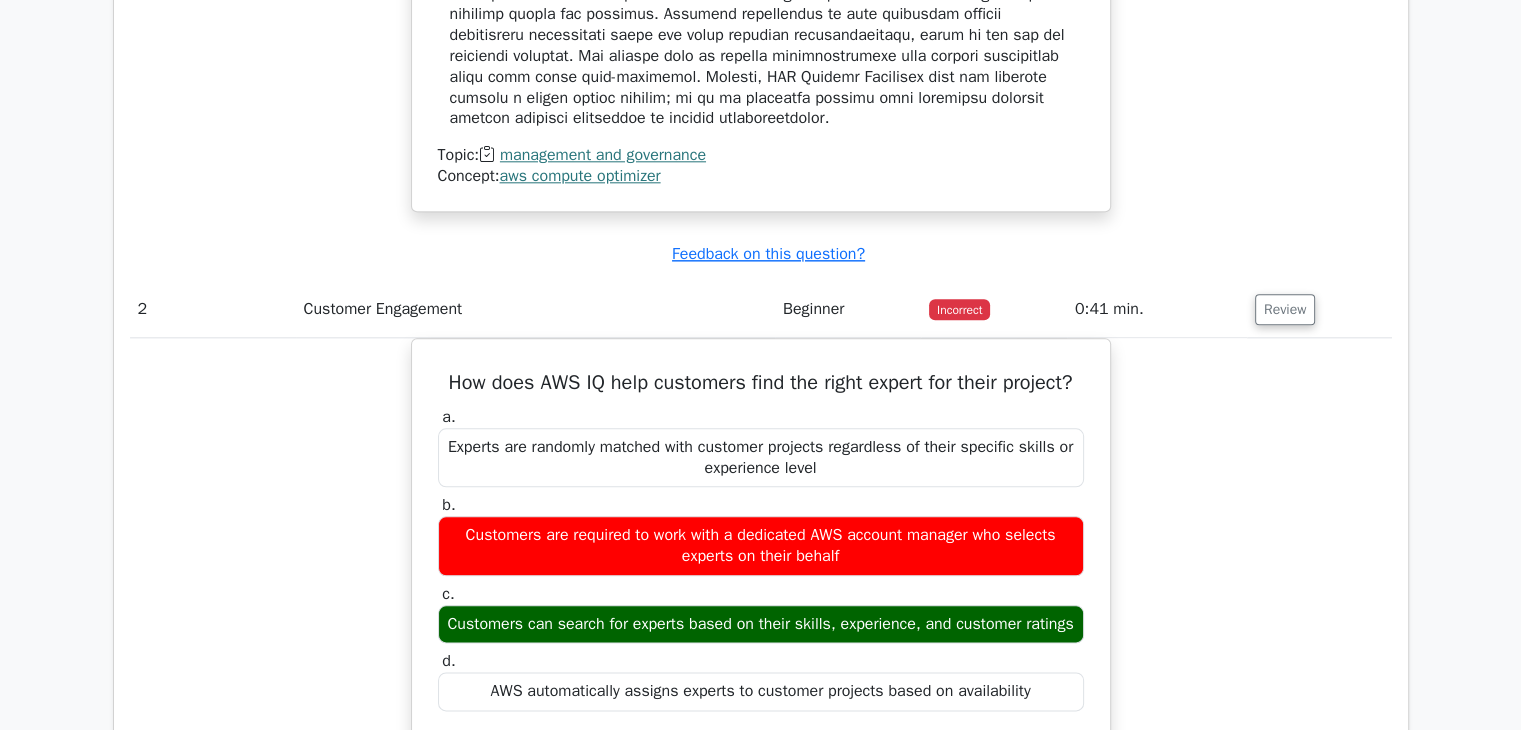 click on "Submit feedback
Feedback on this question?" at bounding box center [769, 254] 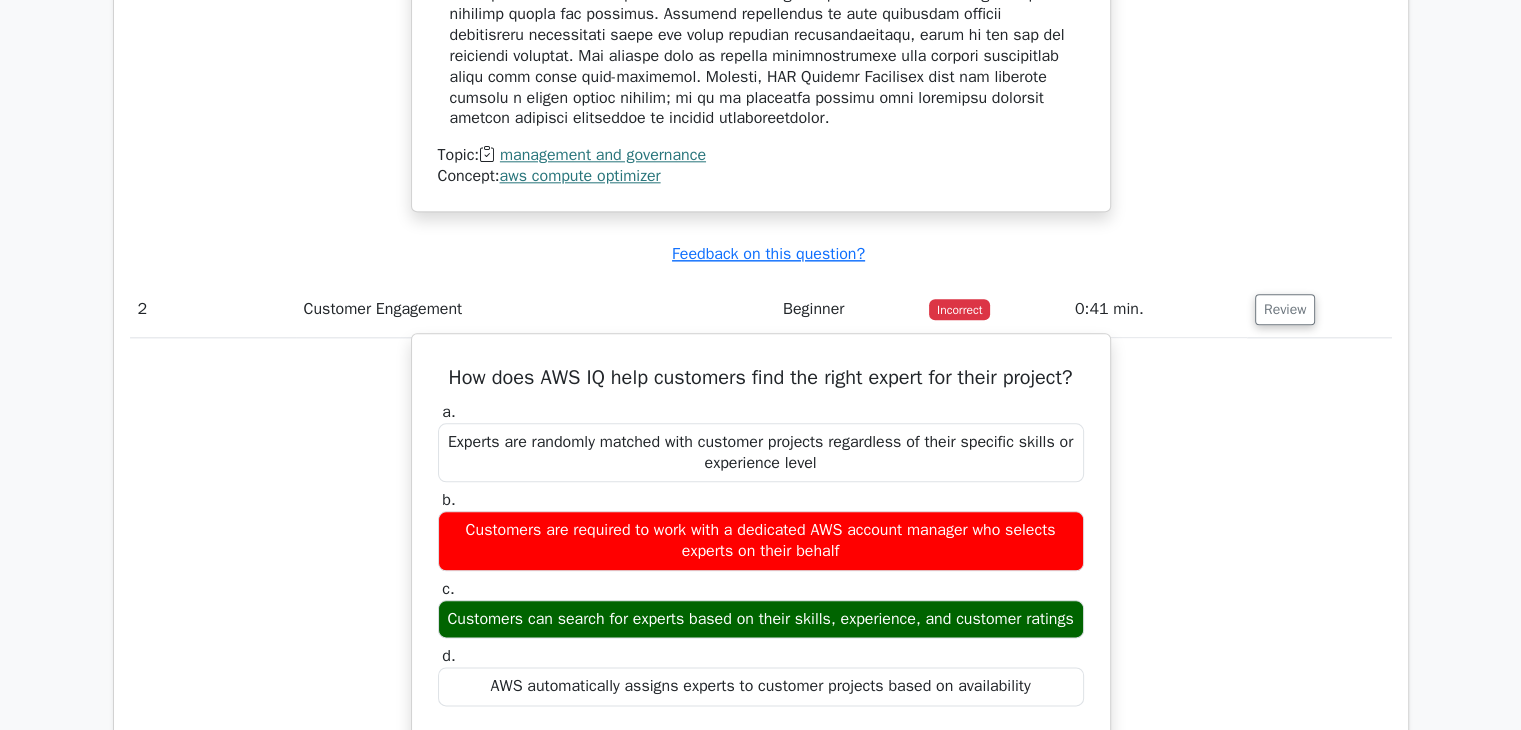 click on "How does AWS IQ help customers find the right expert for their project?
a.
Experts are randomly matched with customer projects regardless of their specific skills or experience level
b.
c. d." at bounding box center [761, 651] 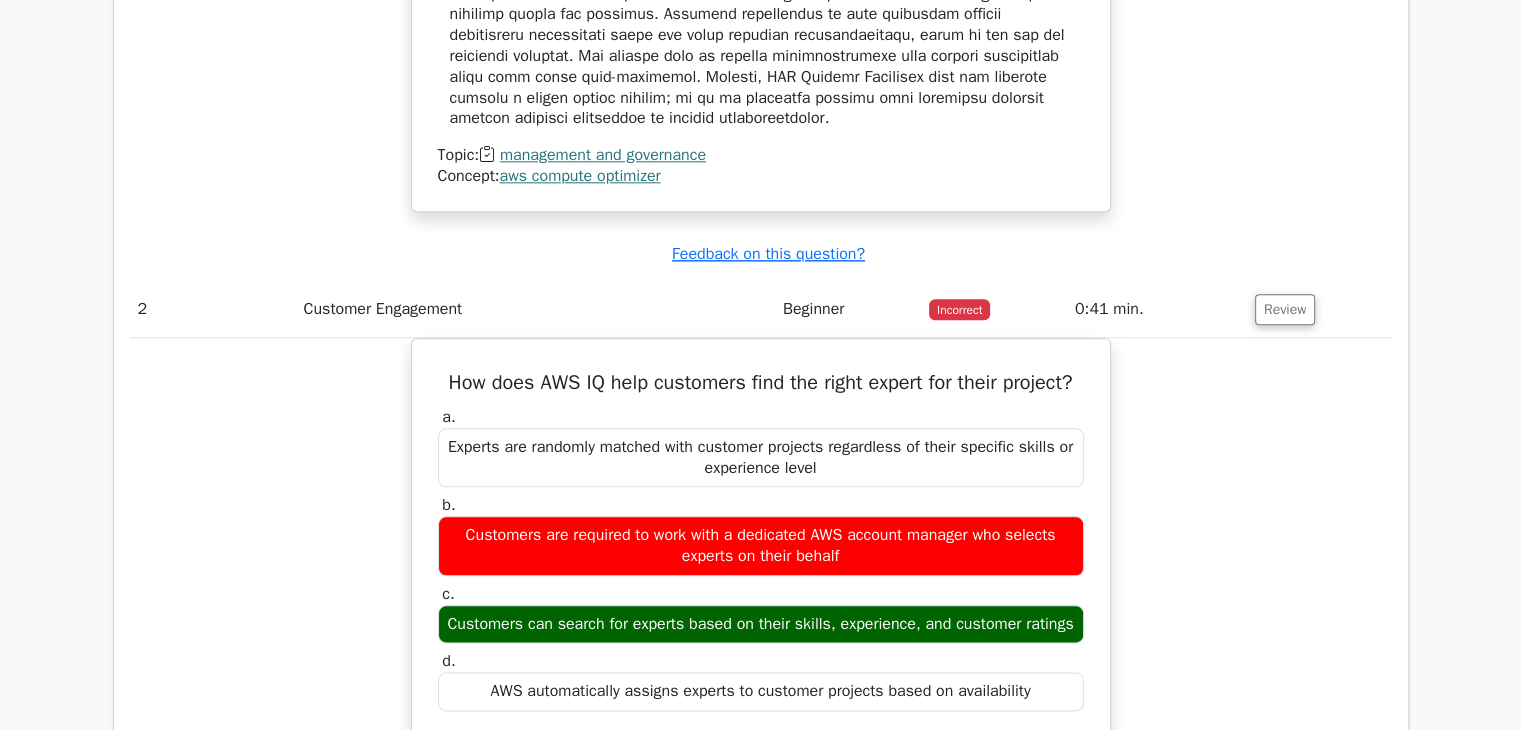 click on "Incorrect" at bounding box center [994, 309] 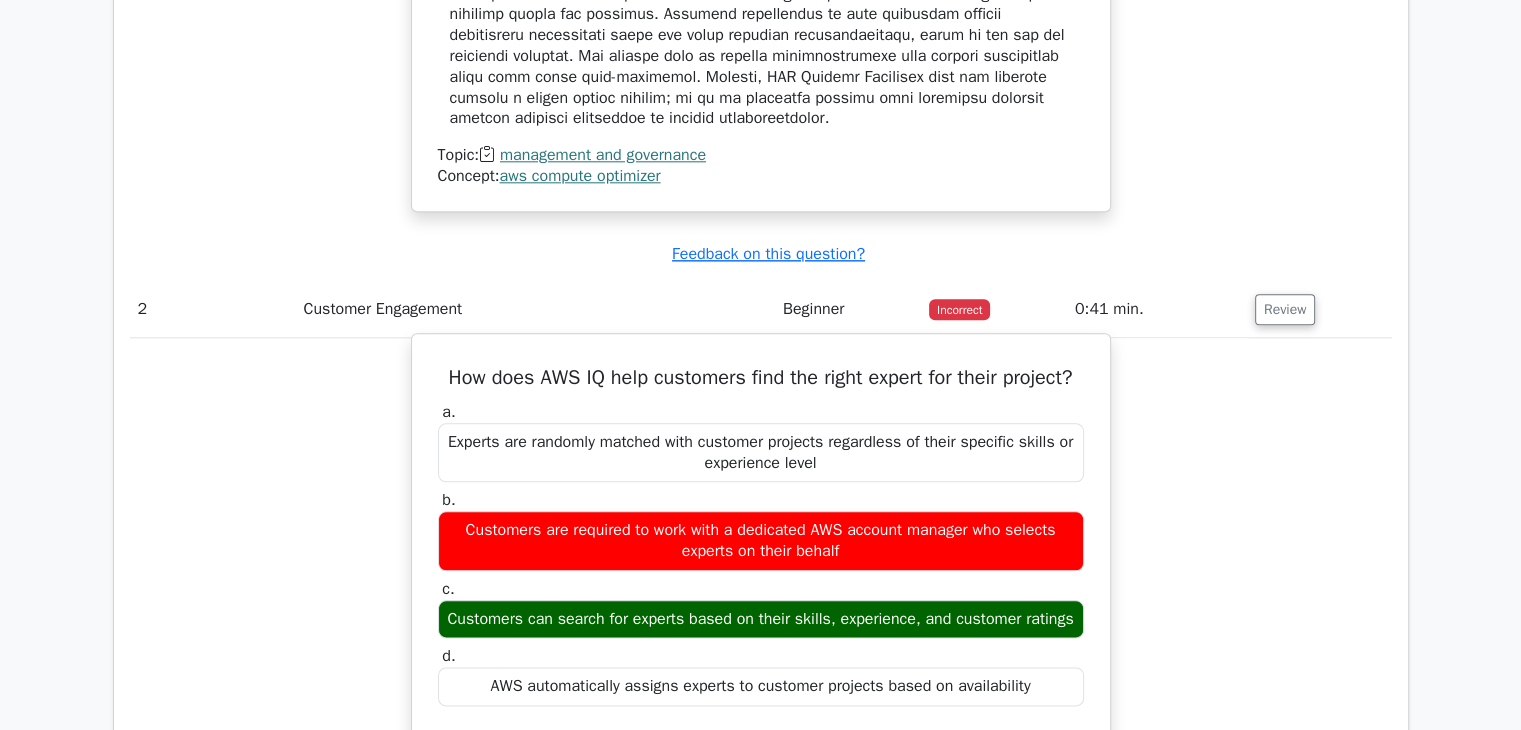 click on "Customers are required to work with a dedicated AWS account manager who selects experts on their behalf" at bounding box center (761, 541) 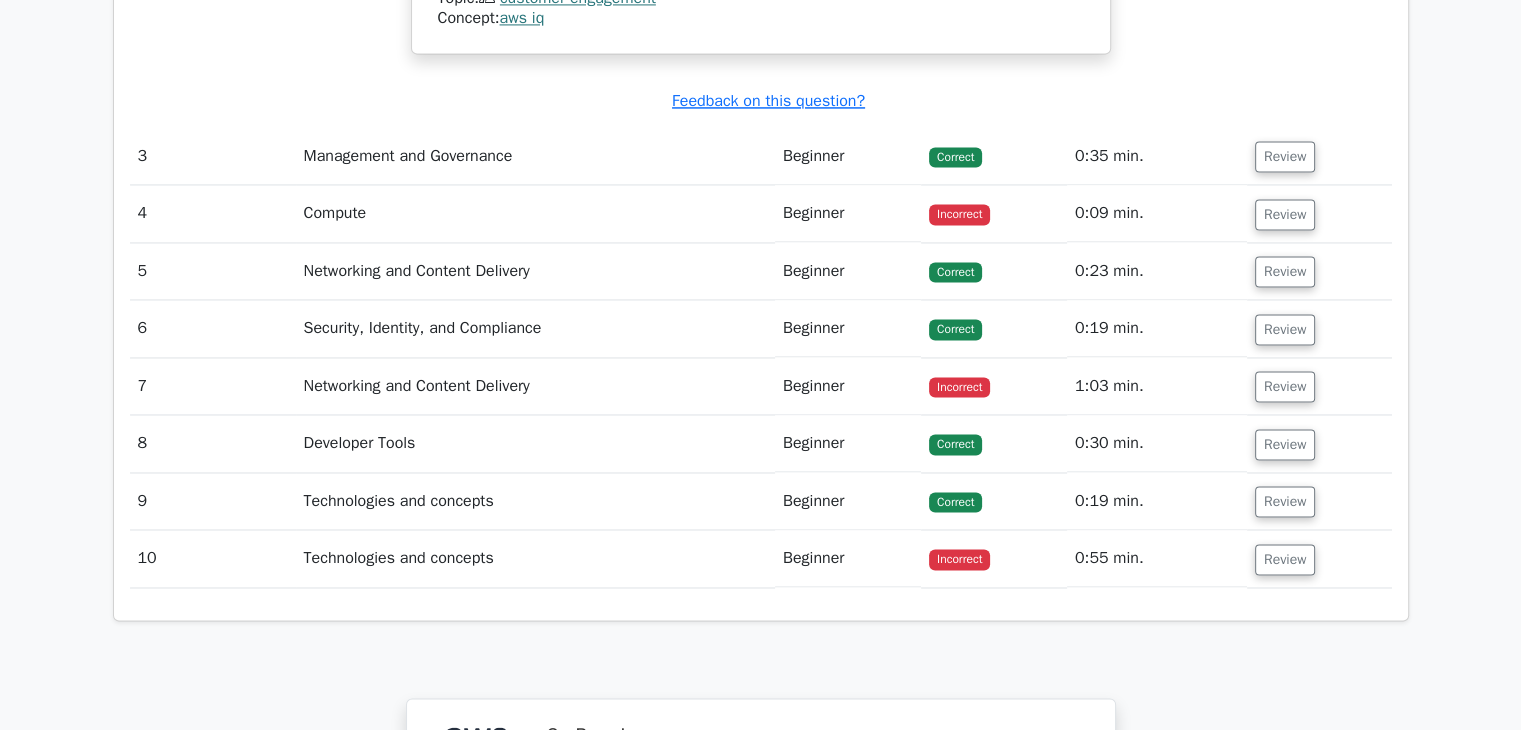 scroll, scrollTop: 3136, scrollLeft: 0, axis: vertical 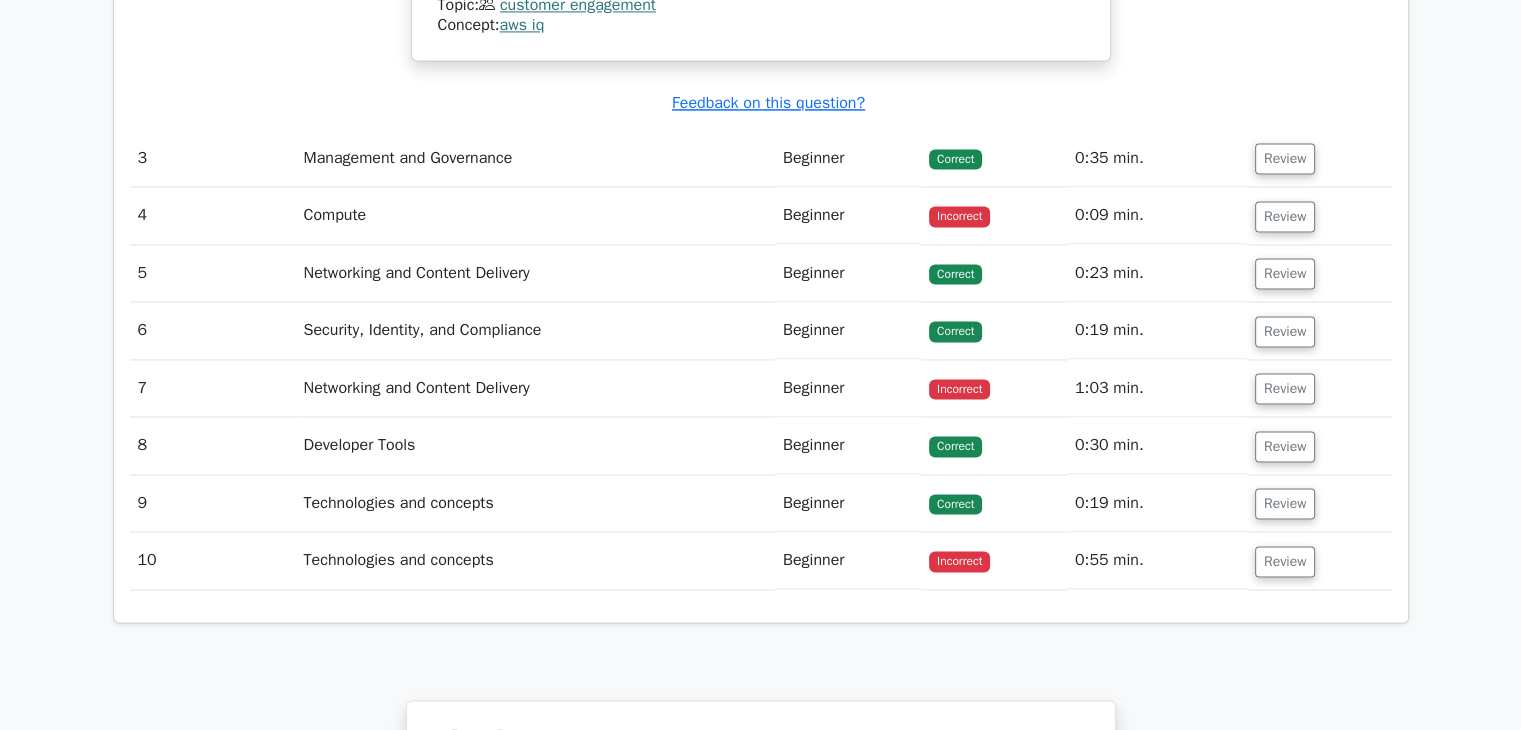 click on "Incorrect" at bounding box center (959, 216) 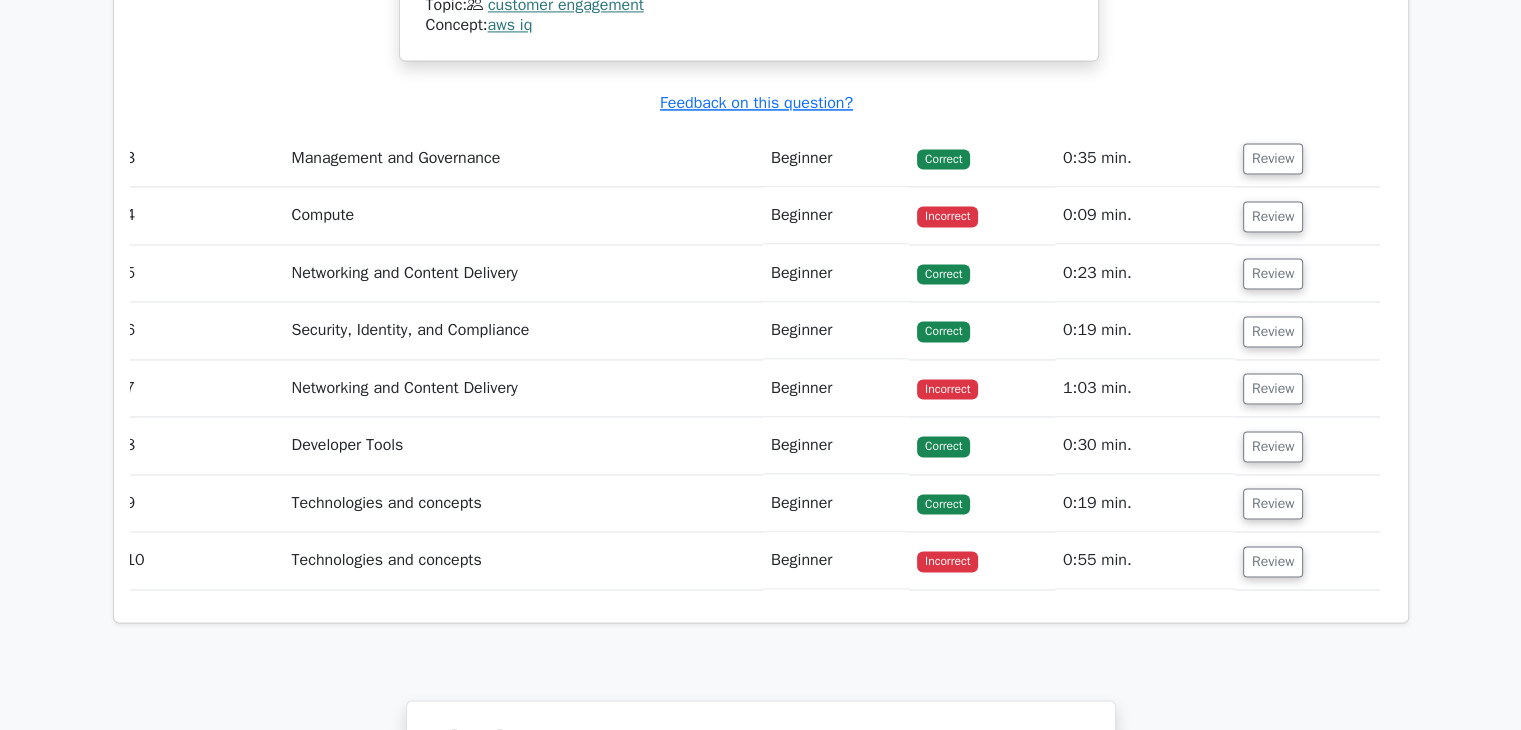 scroll, scrollTop: 0, scrollLeft: 10, axis: horizontal 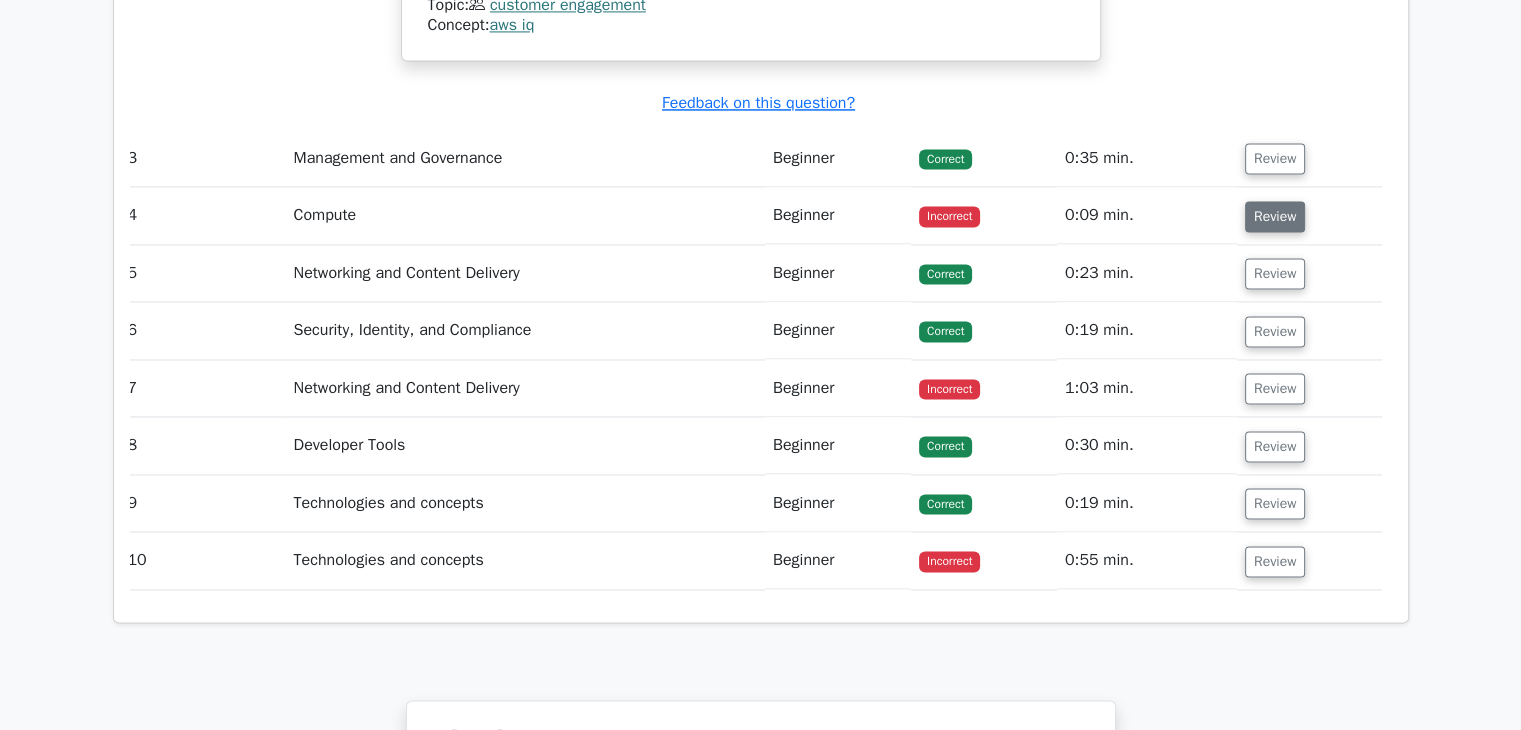 click on "Review" at bounding box center [1275, 216] 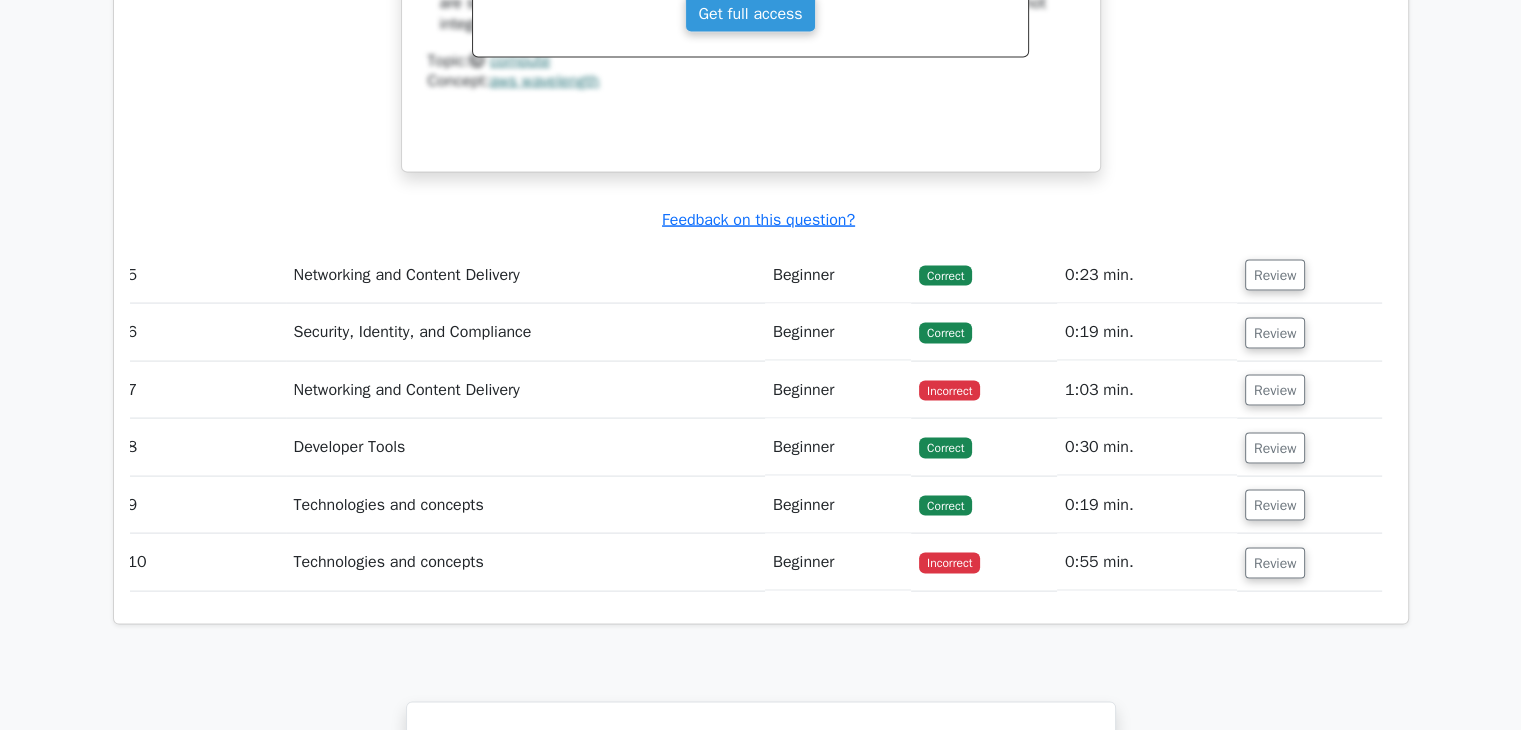 scroll, scrollTop: 4028, scrollLeft: 0, axis: vertical 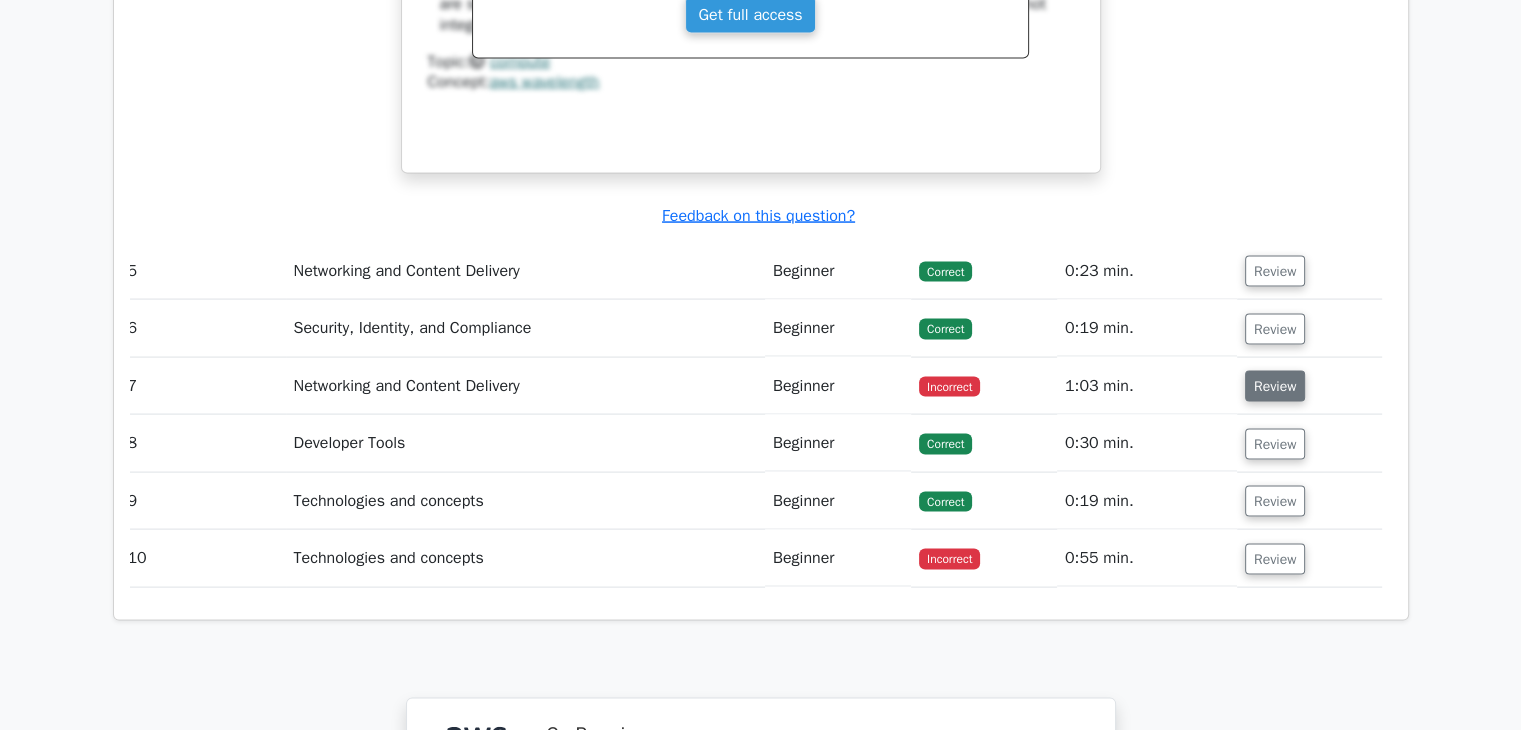 click on "Review" at bounding box center (1275, 386) 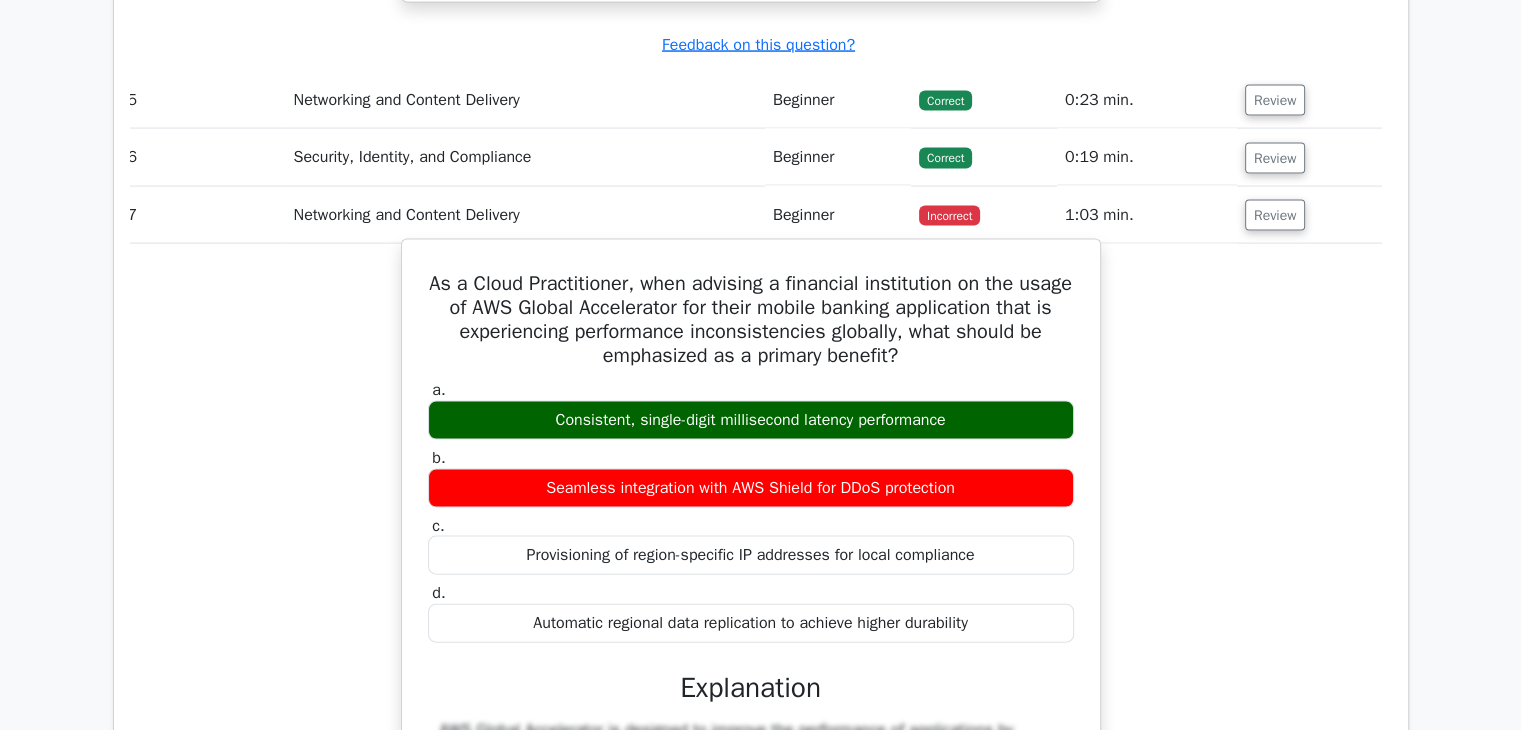 scroll, scrollTop: 4200, scrollLeft: 0, axis: vertical 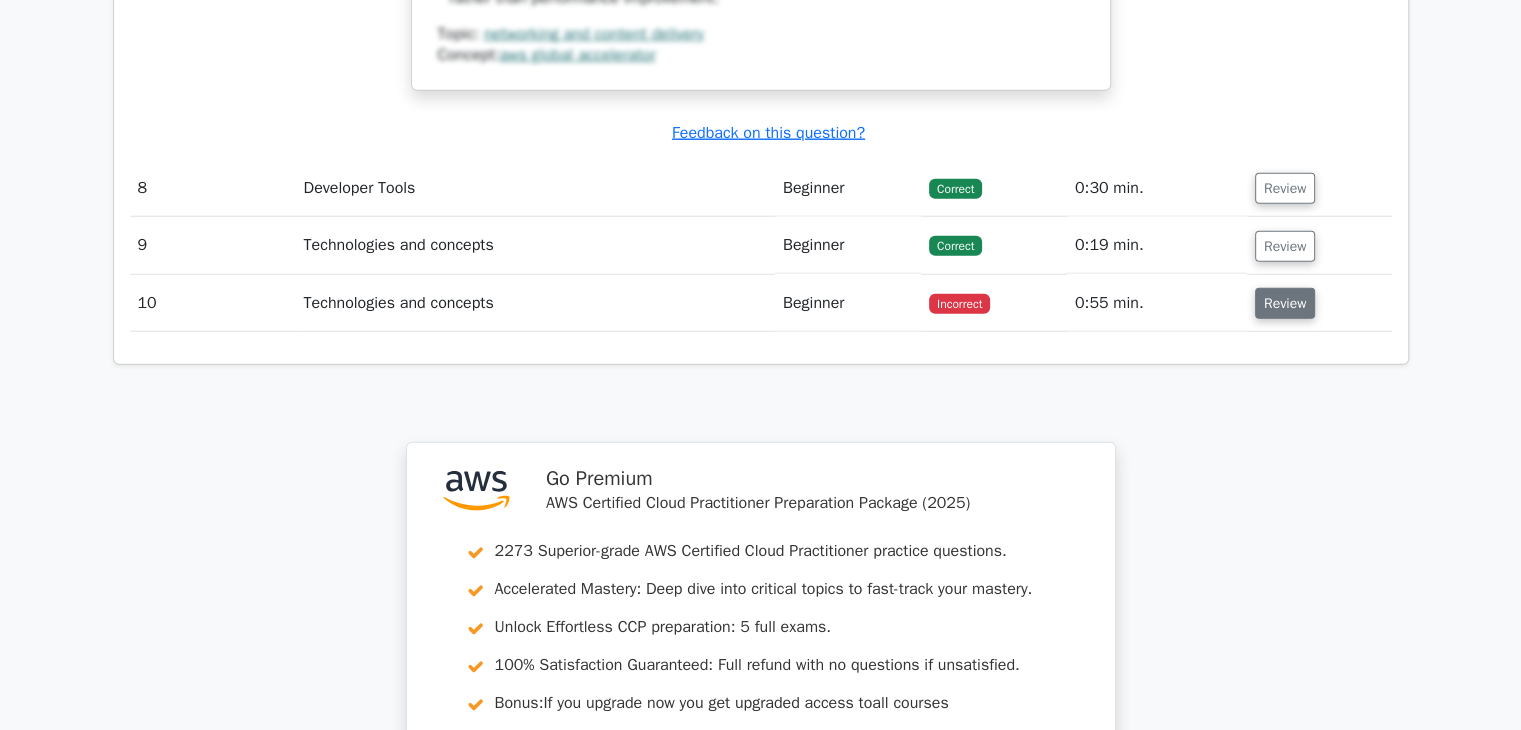 click on "Review" at bounding box center (1285, 303) 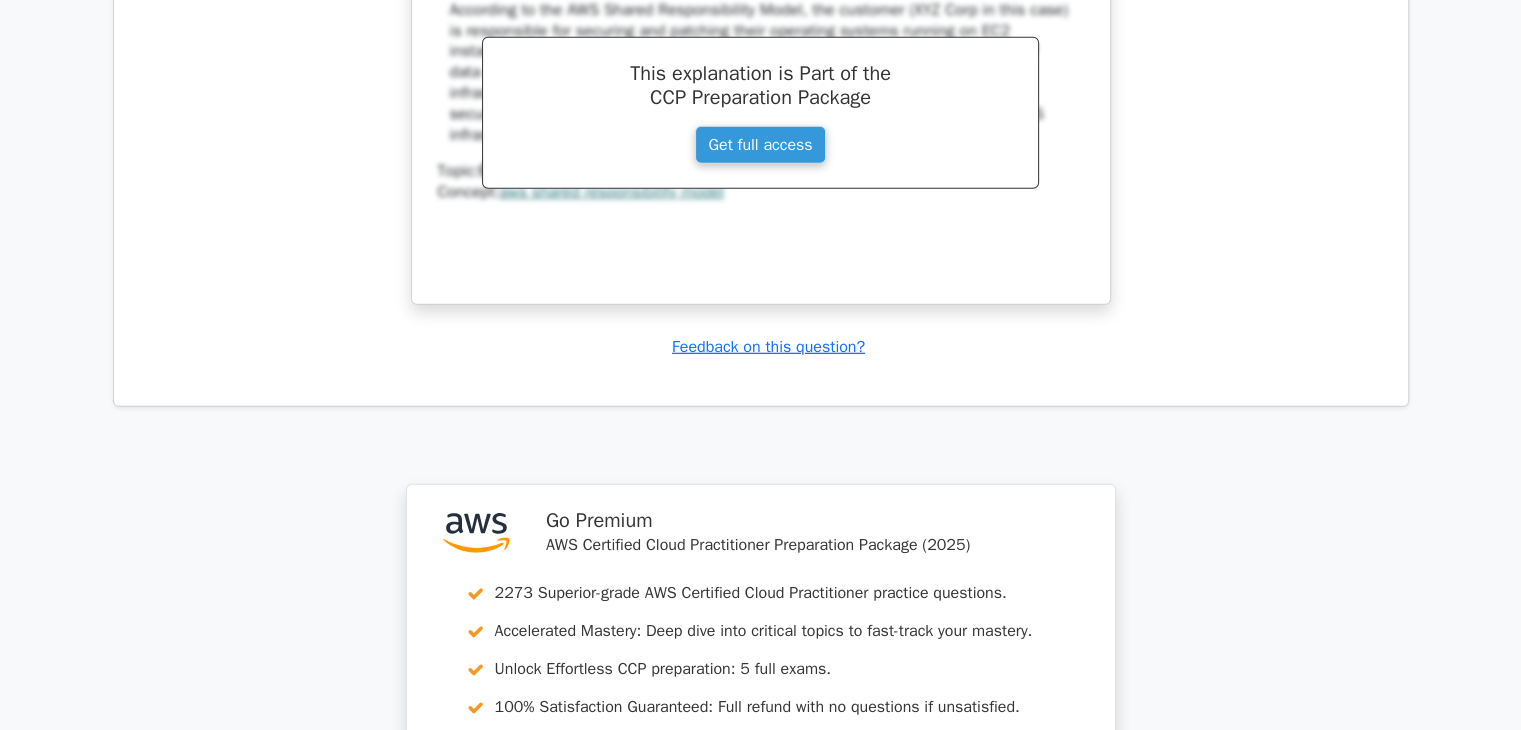 scroll, scrollTop: 6686, scrollLeft: 0, axis: vertical 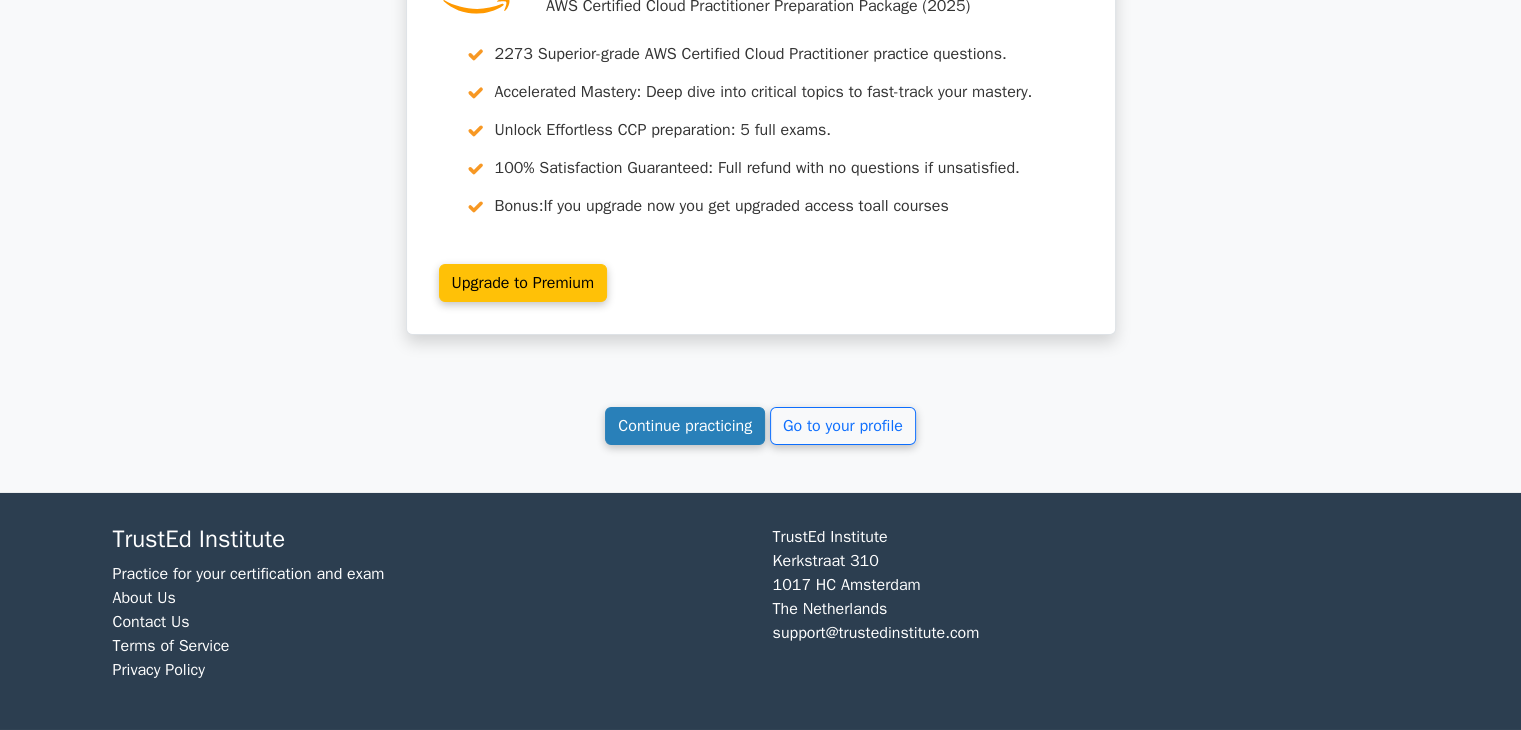 click on "Continue practicing" at bounding box center [685, 426] 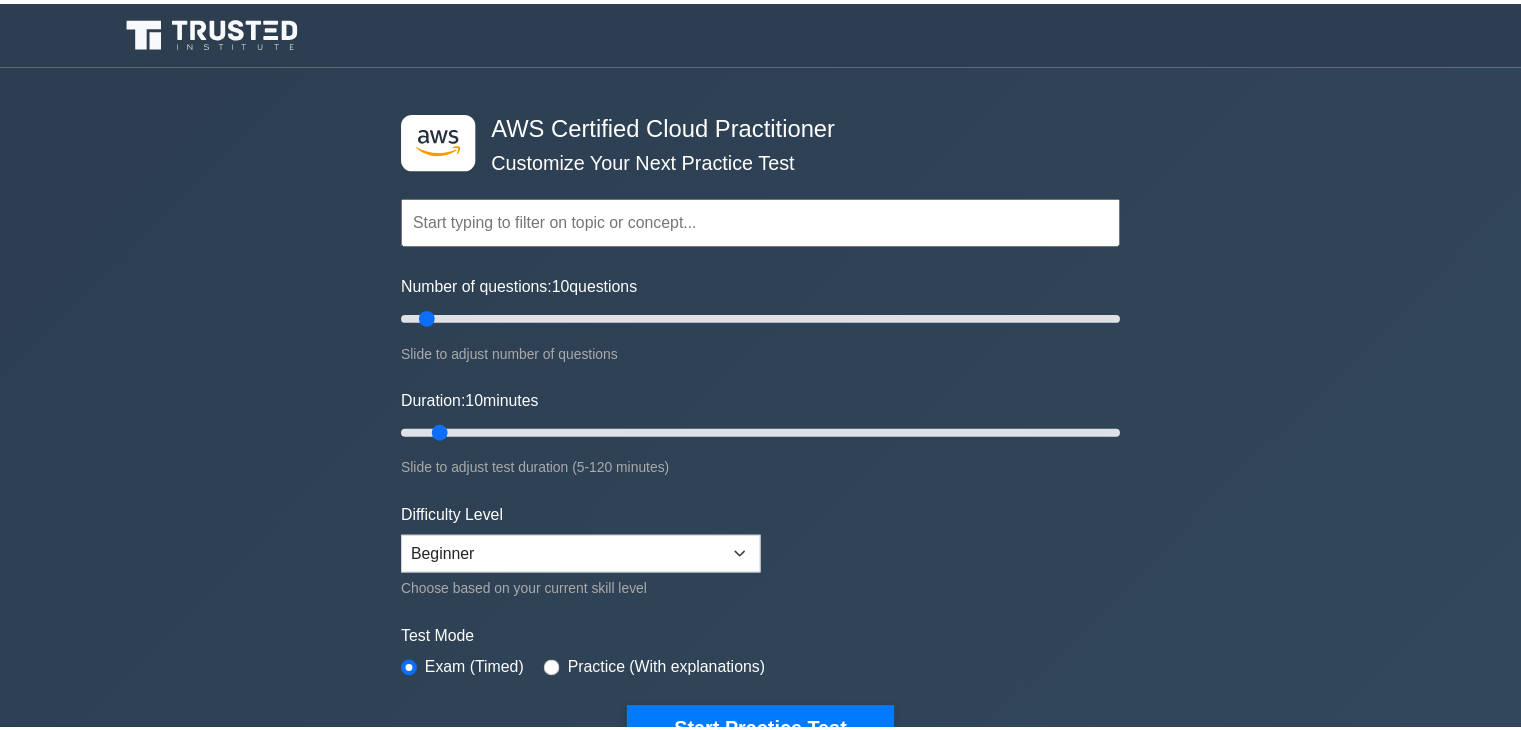 scroll, scrollTop: 0, scrollLeft: 0, axis: both 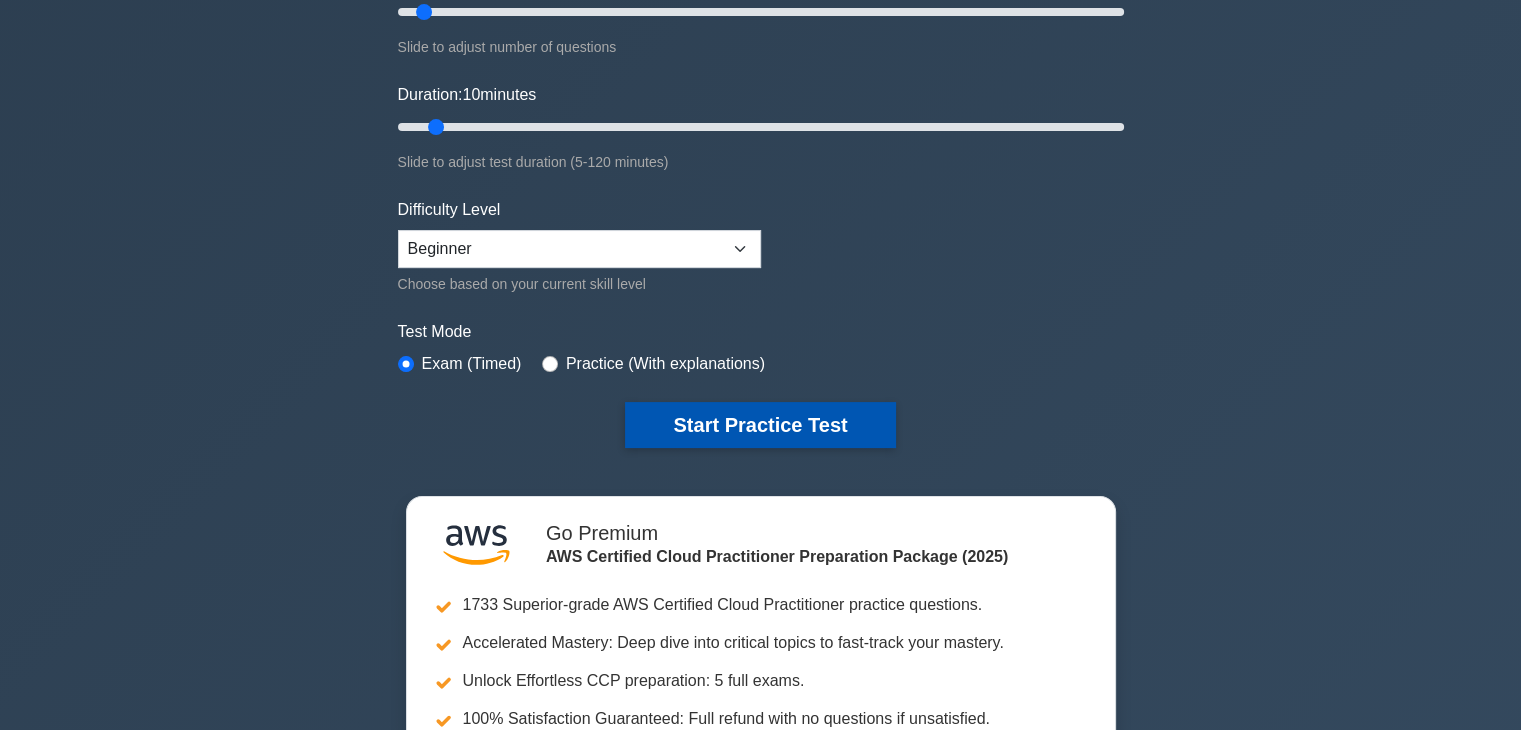 click on "Start Practice Test" at bounding box center (760, 425) 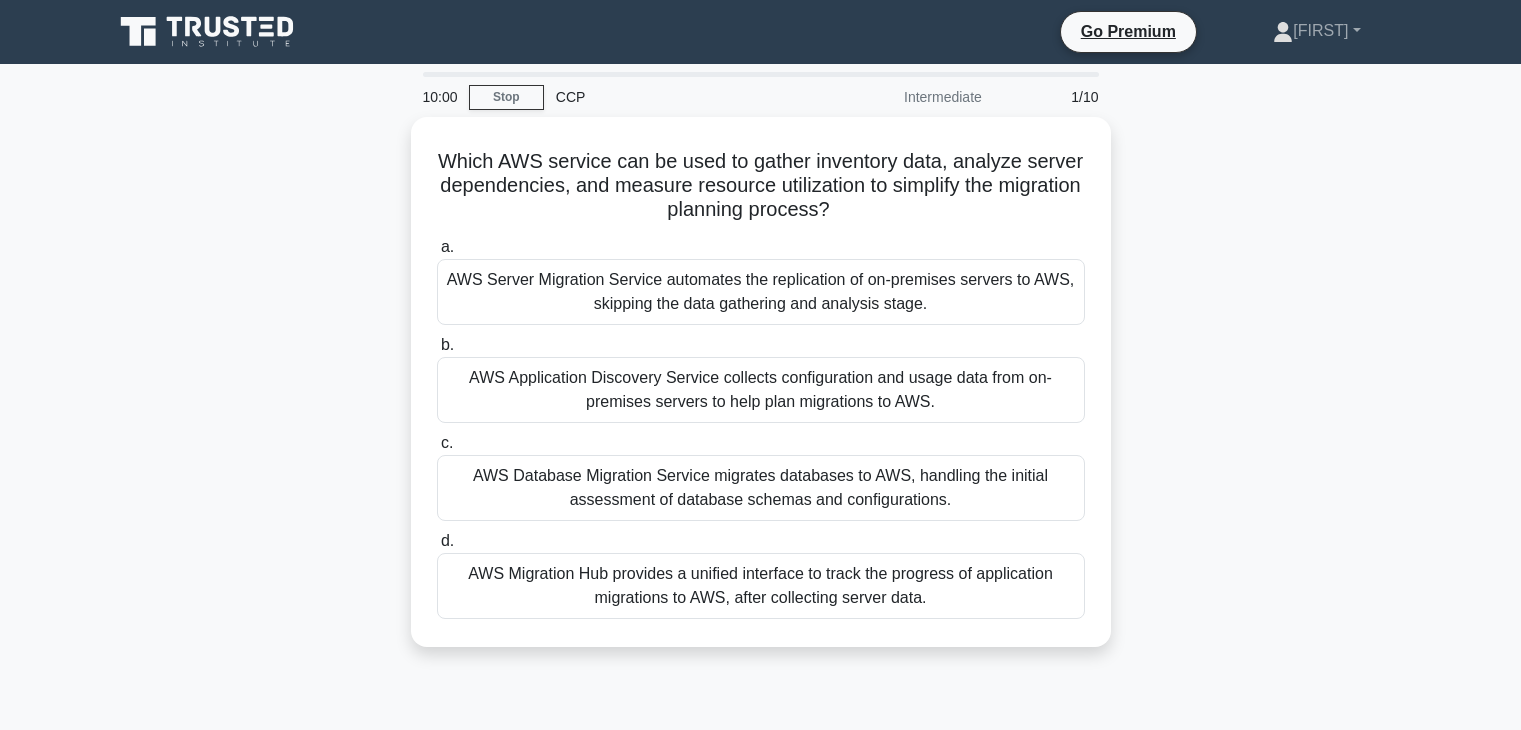 scroll, scrollTop: 0, scrollLeft: 0, axis: both 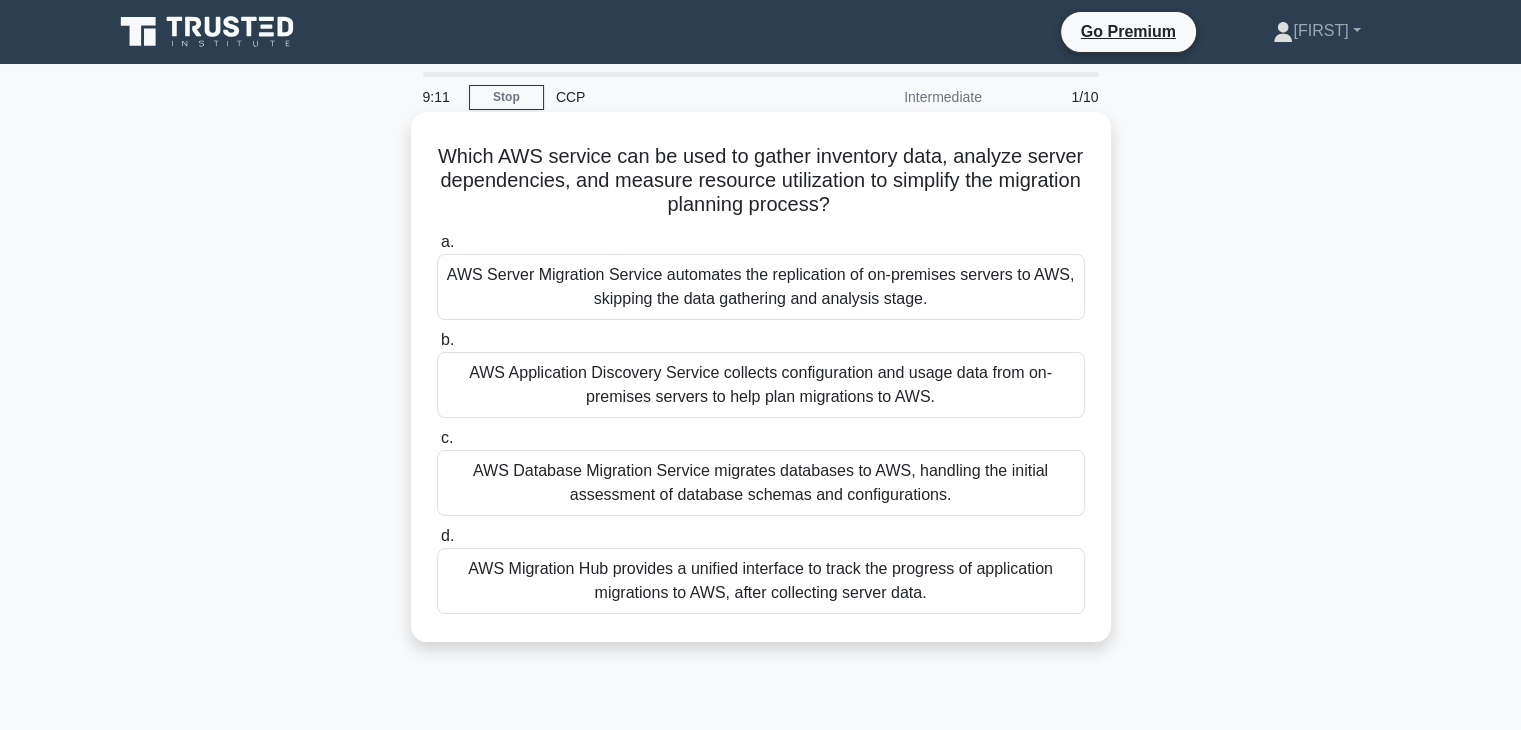 click on "AWS Database Migration Service migrates databases to AWS, handling the initial assessment of database schemas and configurations." at bounding box center (761, 483) 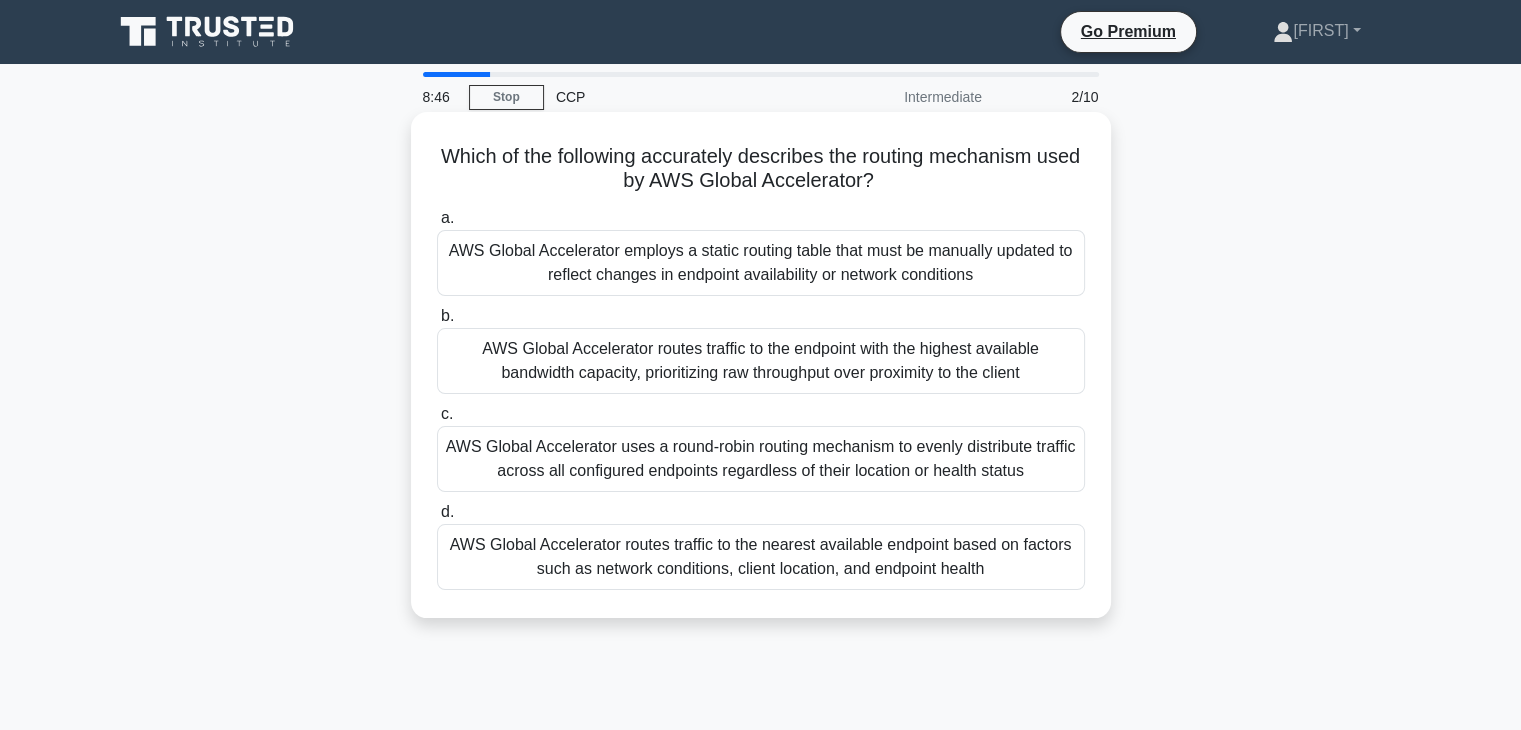 click on "AWS Global Accelerator routes traffic to the nearest available endpoint based on factors such as network conditions, client location, and endpoint health" at bounding box center (761, 557) 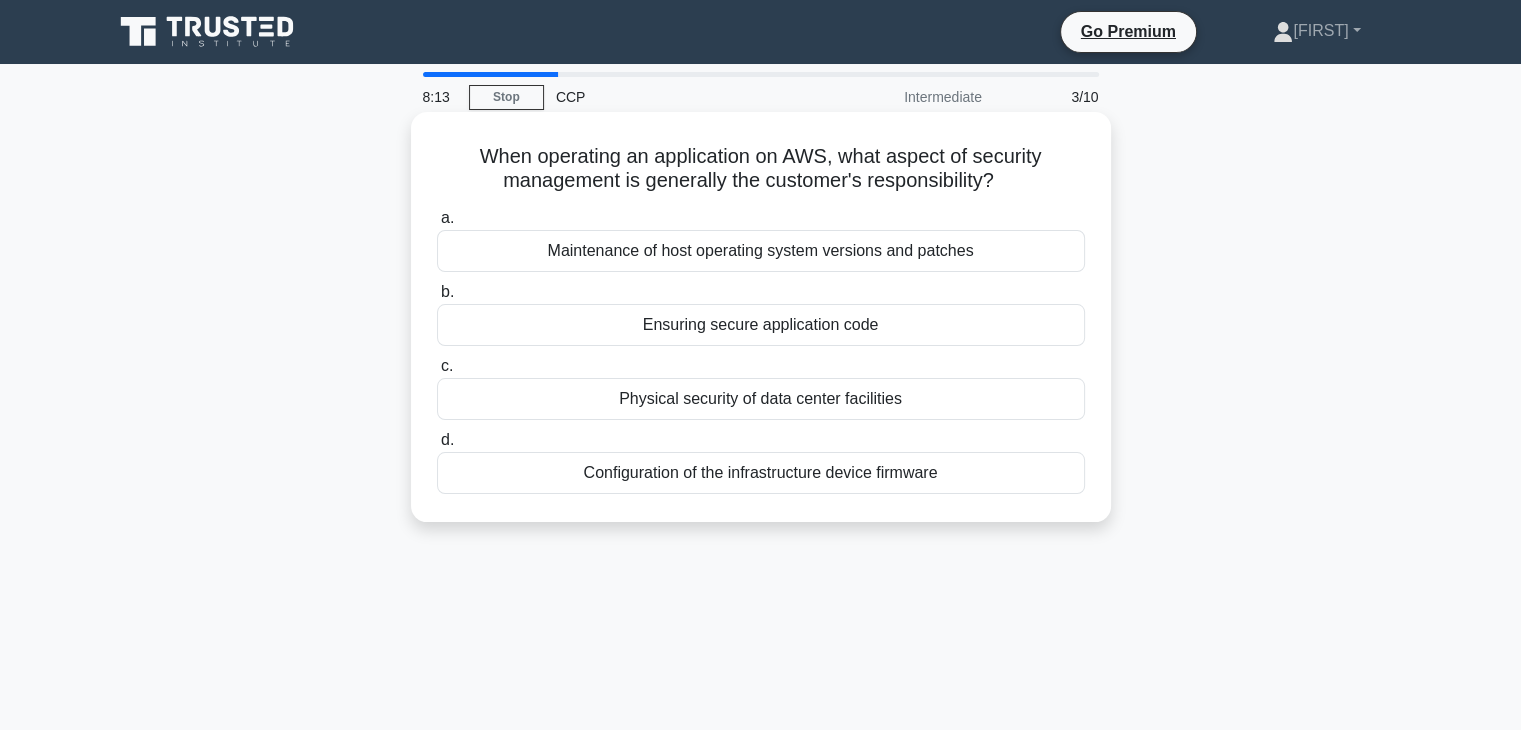 click on "Ensuring secure application code" at bounding box center (761, 325) 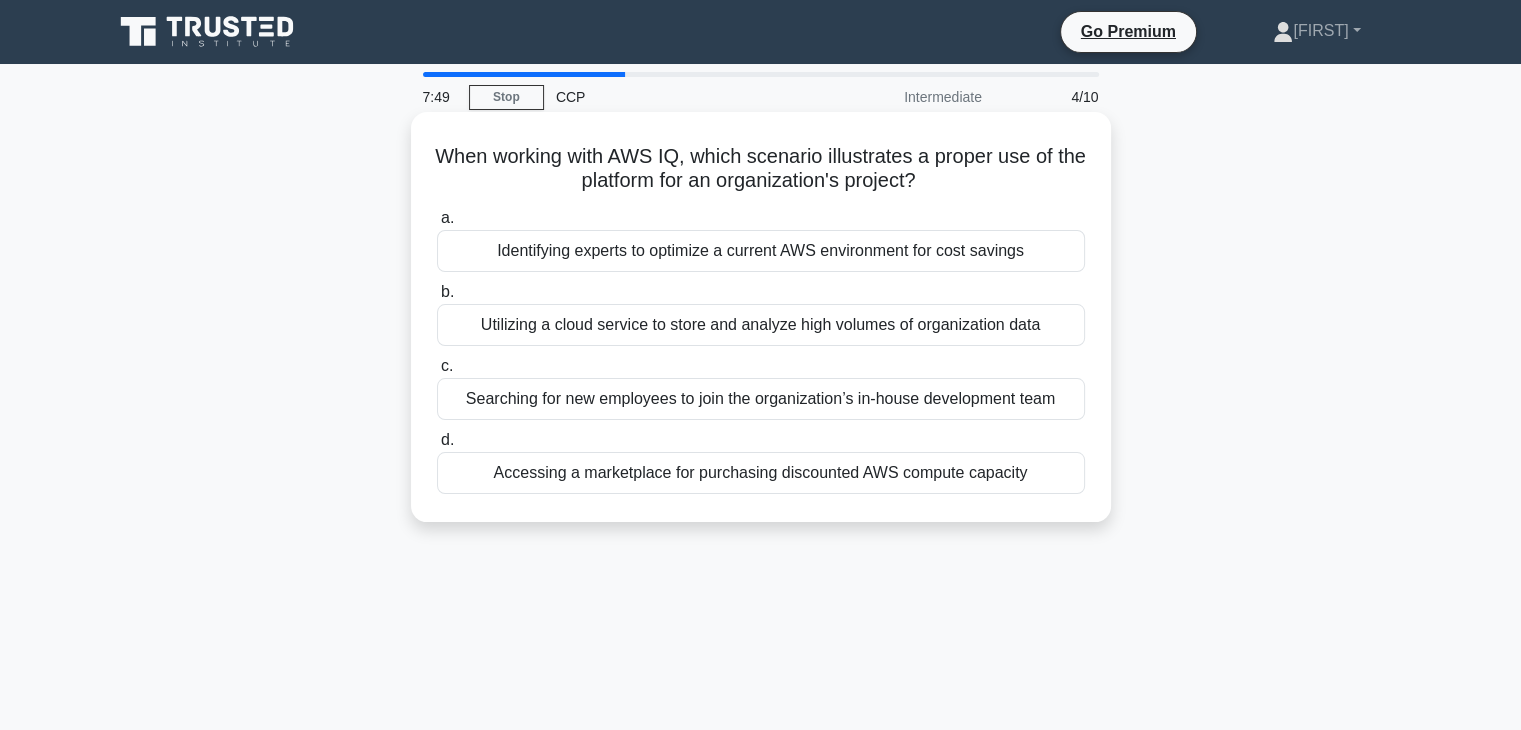click on "Utilizing a cloud service to store and analyze high volumes of organization data" at bounding box center (761, 325) 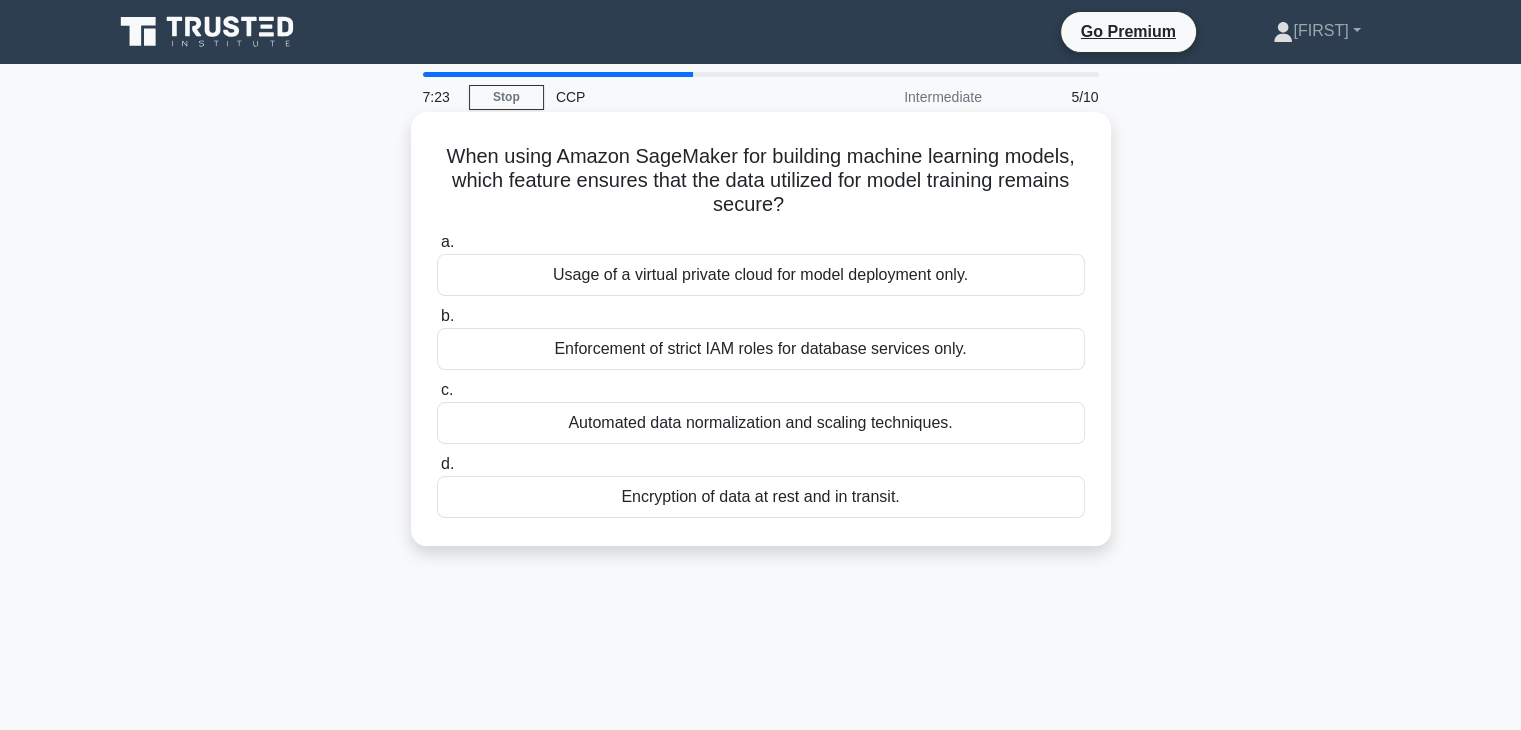 click on "Encryption of data at rest and in transit." at bounding box center (761, 497) 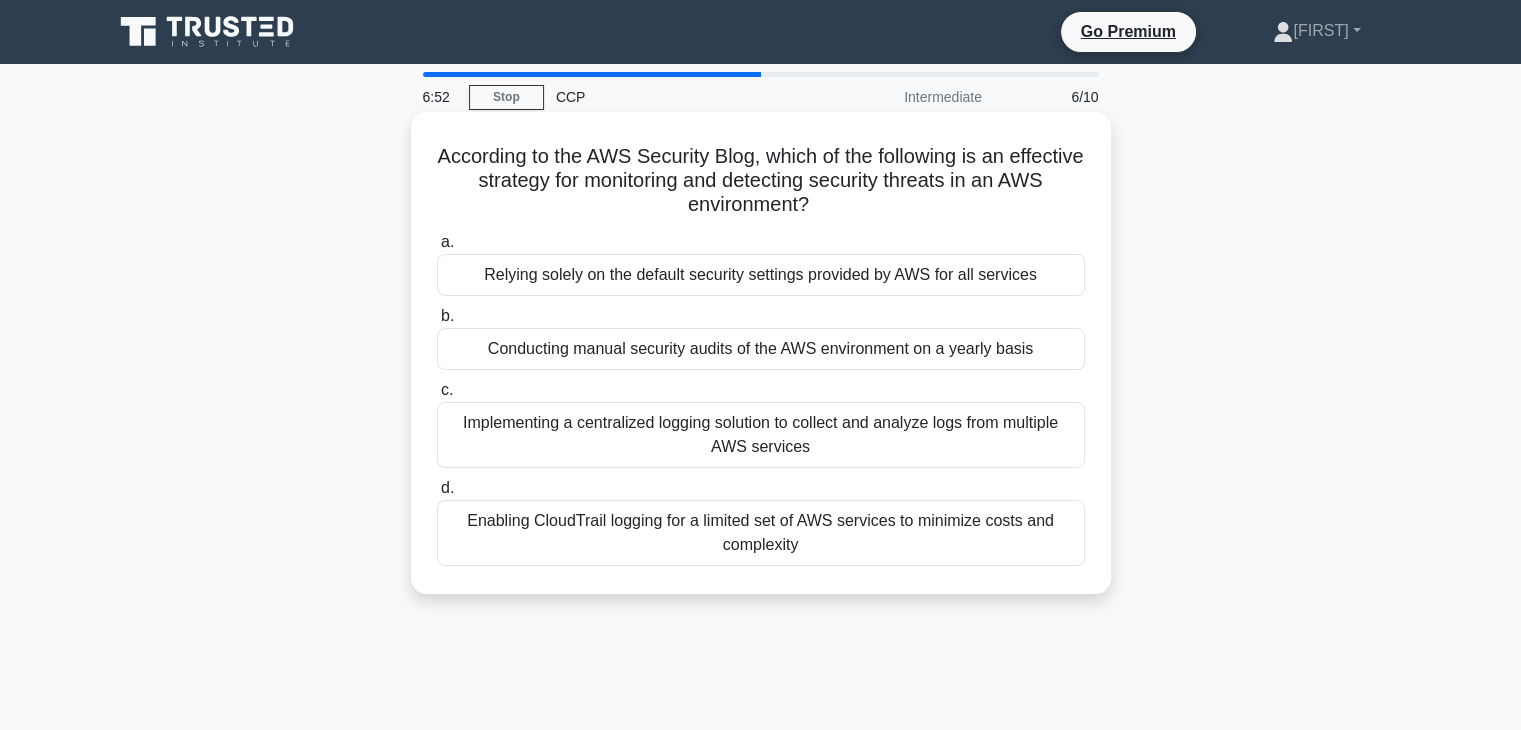 click on "Enabling CloudTrail logging for a limited set of AWS services to minimize costs and complexity" at bounding box center (761, 533) 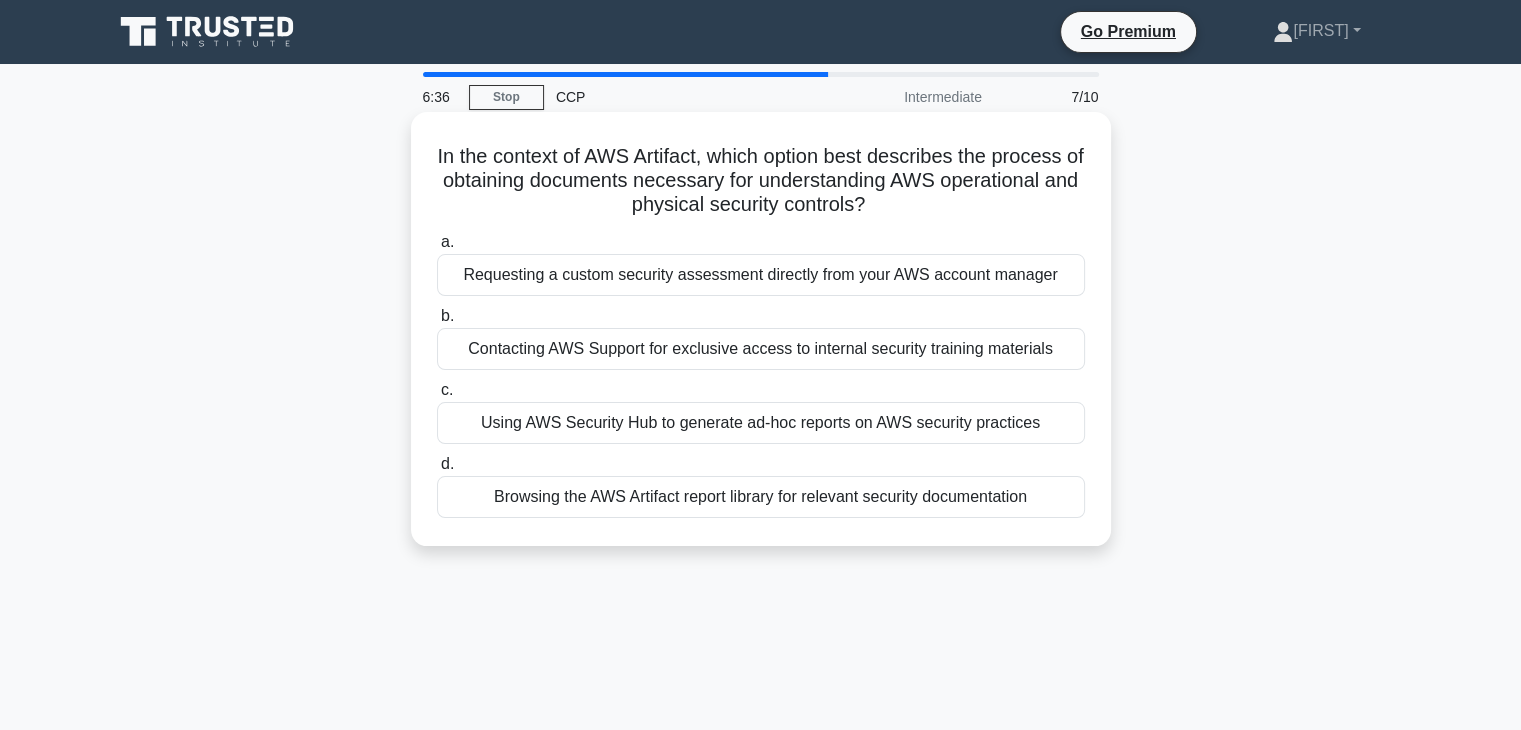 click on "a.
Requesting a custom security assessment directly from your AWS account manager
b.
Contacting AWS Support for exclusive access to internal security training materials
c. d." at bounding box center (761, 374) 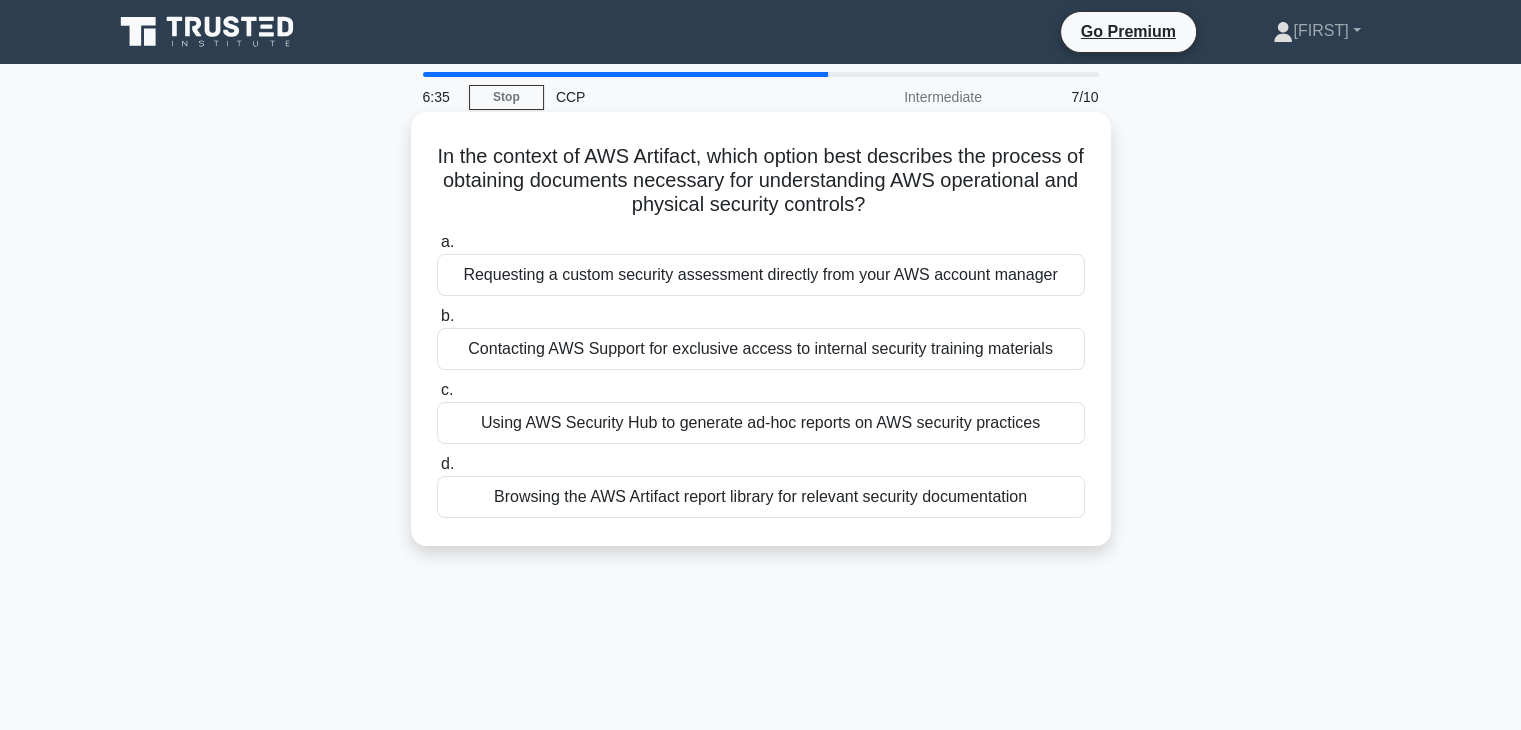 click on "Browsing the AWS Artifact report library for relevant security documentation" at bounding box center [761, 497] 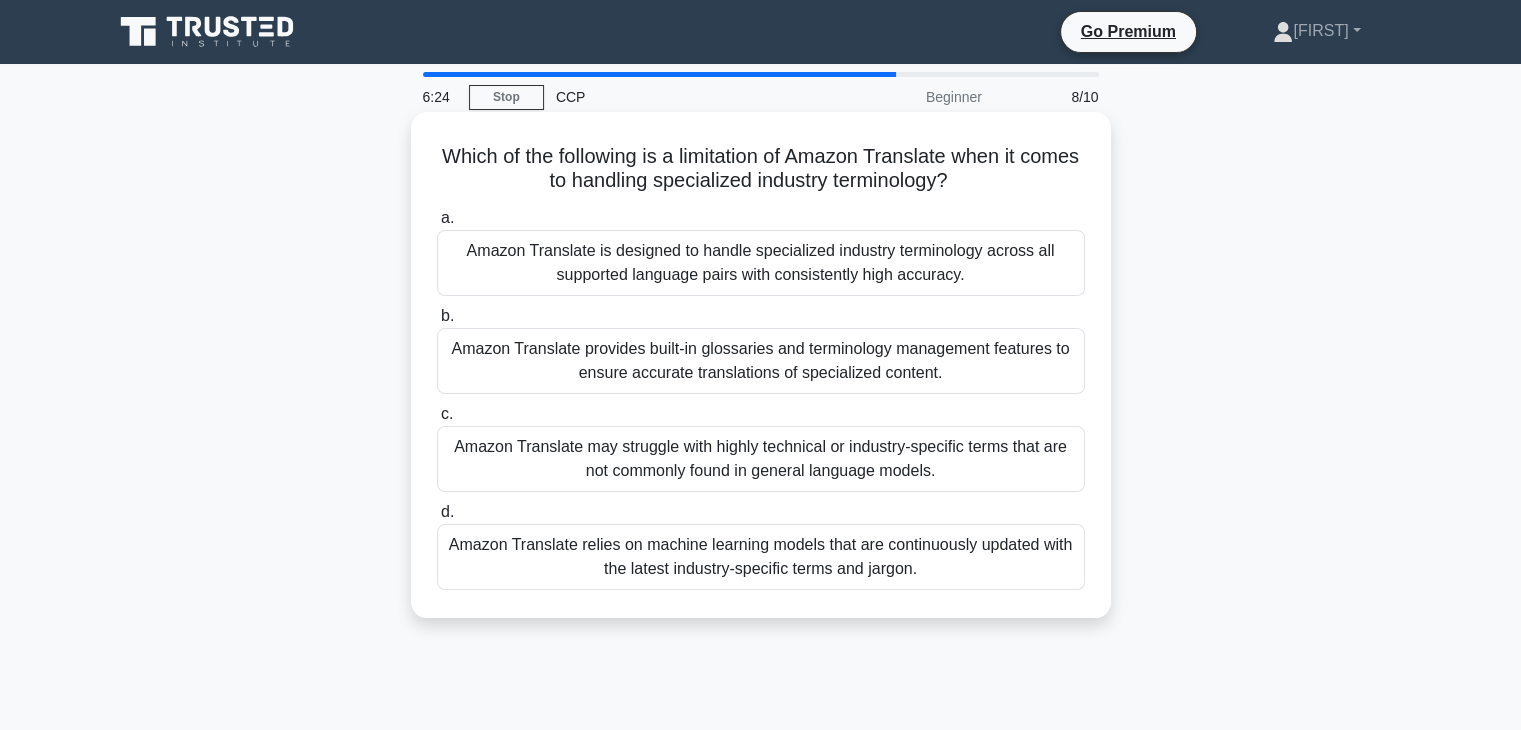 click on "Amazon Translate is designed to handle specialized industry terminology across all supported language pairs with consistently high accuracy." at bounding box center (761, 263) 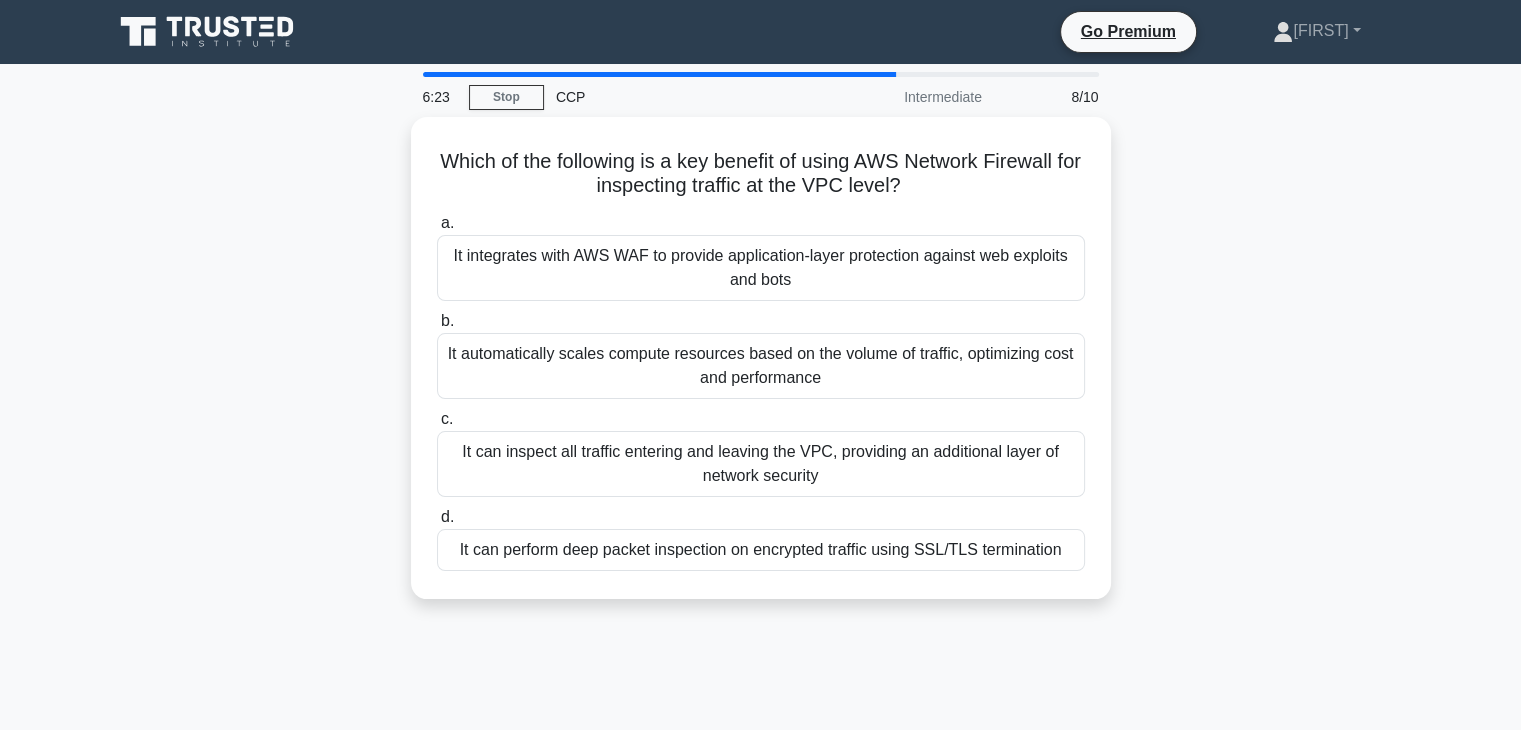 click on "It integrates with AWS WAF to provide application-layer protection against web exploits and bots" at bounding box center (761, 268) 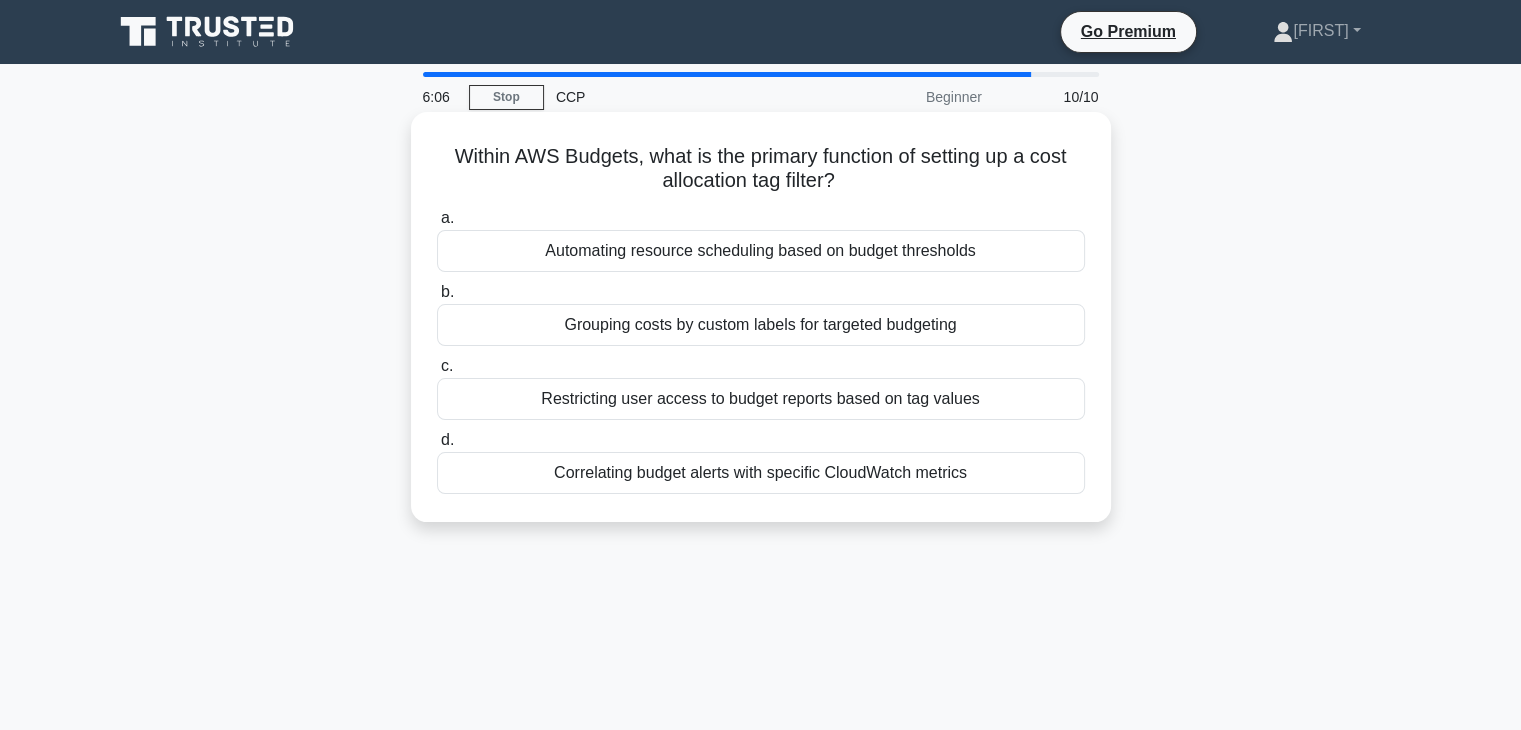 click on "Restricting user access to budget reports based on tag values" at bounding box center [761, 399] 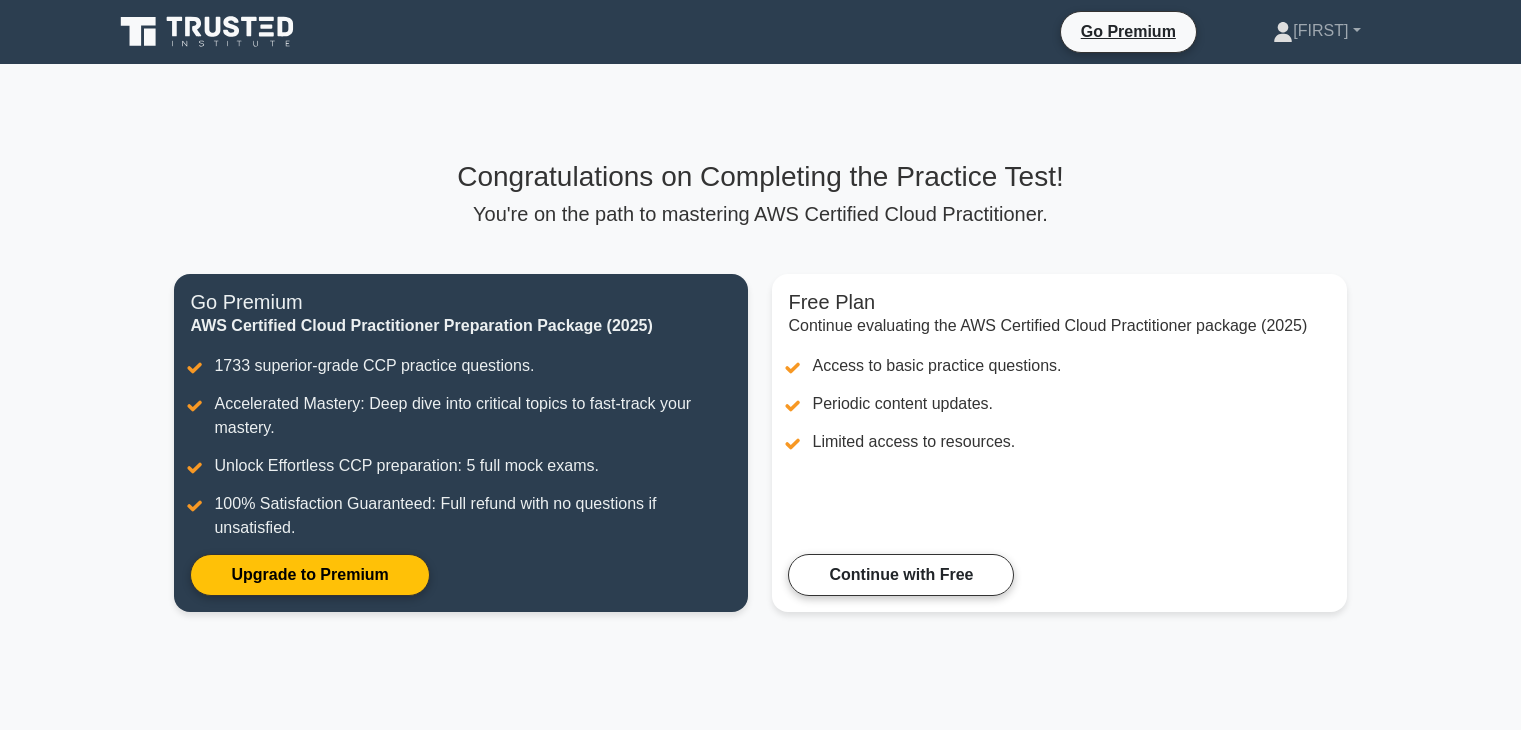 scroll, scrollTop: 0, scrollLeft: 0, axis: both 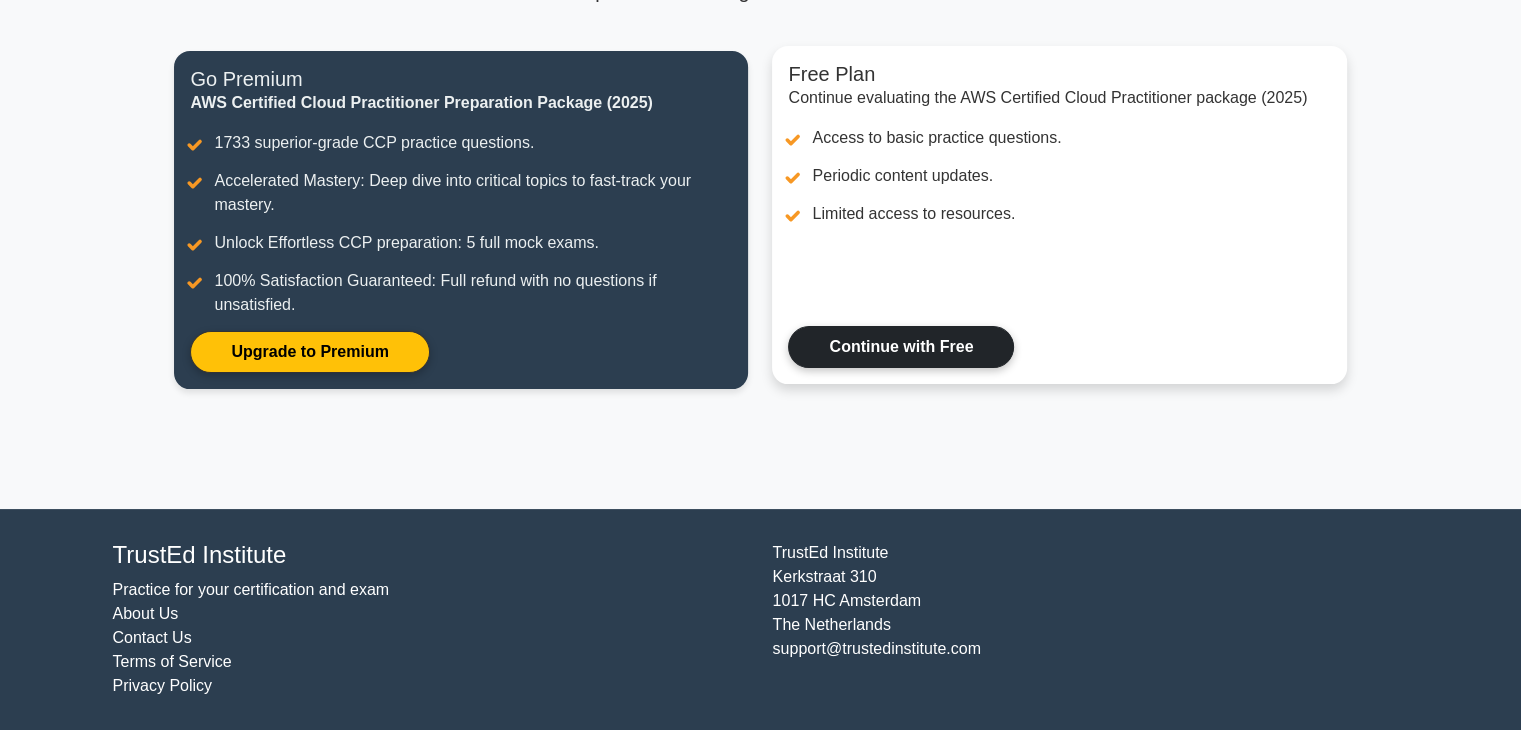 click on "Continue with Free" at bounding box center [901, 347] 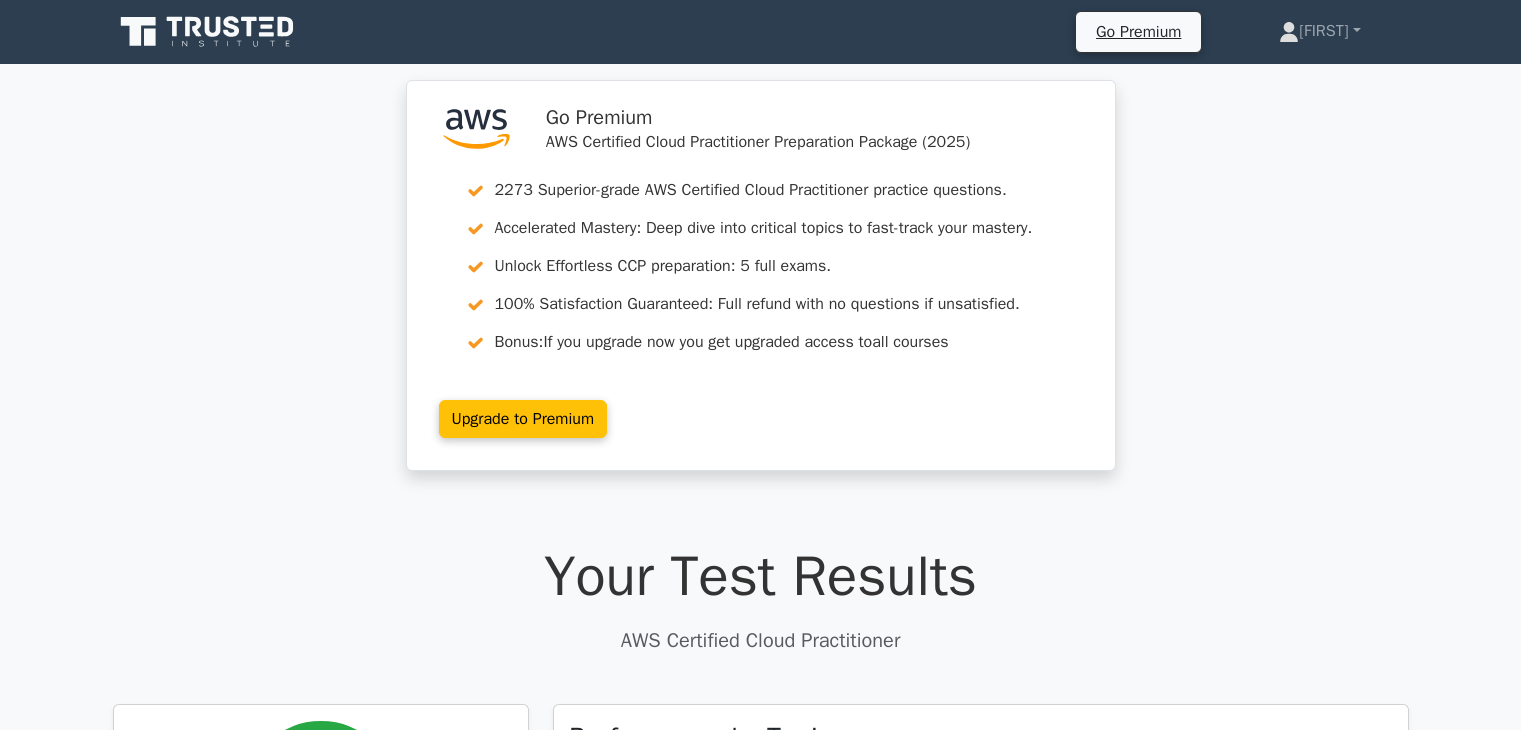 scroll, scrollTop: 0, scrollLeft: 0, axis: both 